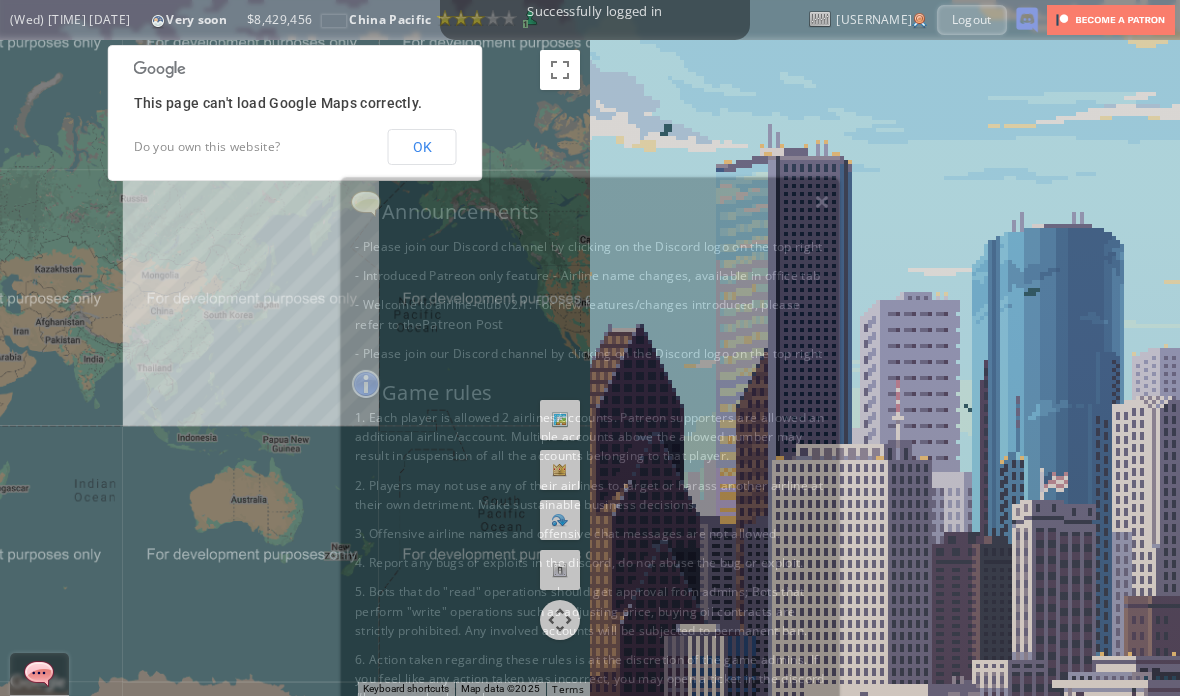 scroll, scrollTop: 0, scrollLeft: 0, axis: both 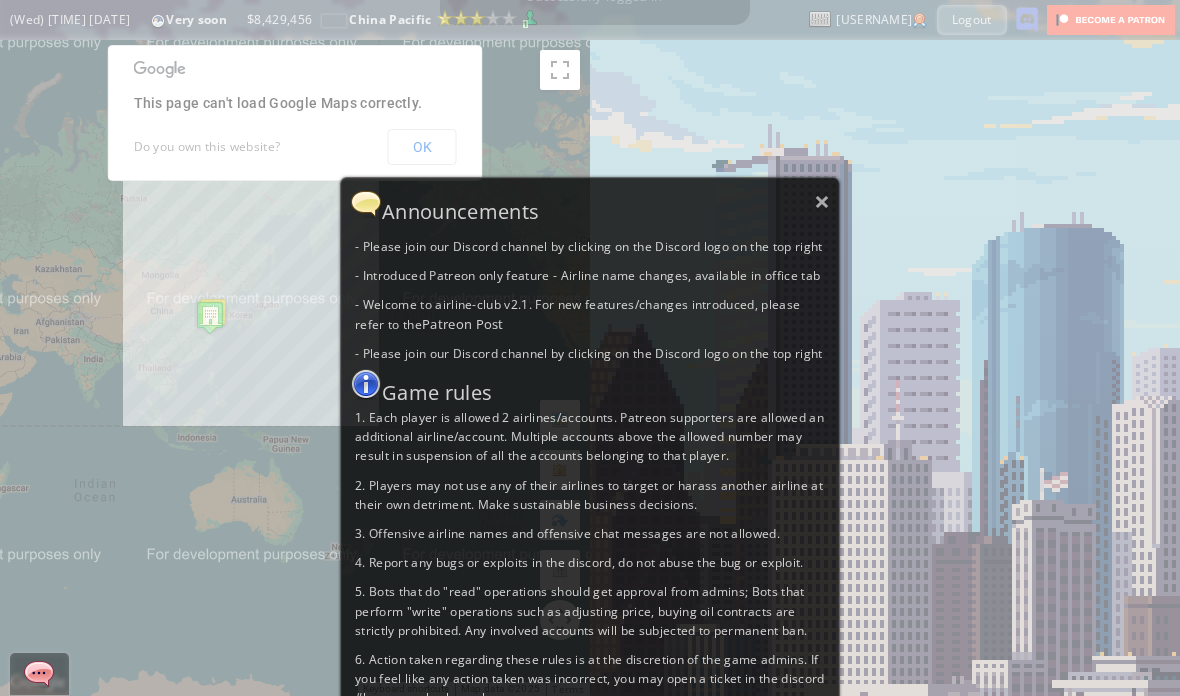 click on "×" at bounding box center (822, 201) 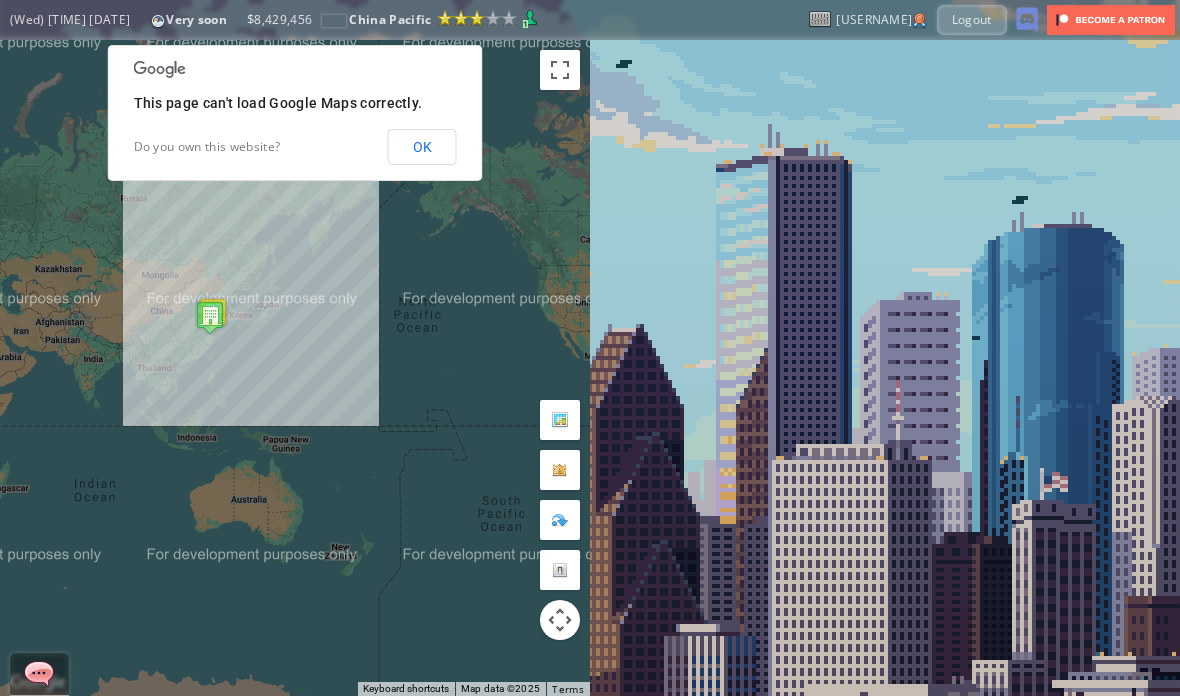 click on "OK" at bounding box center (422, 147) 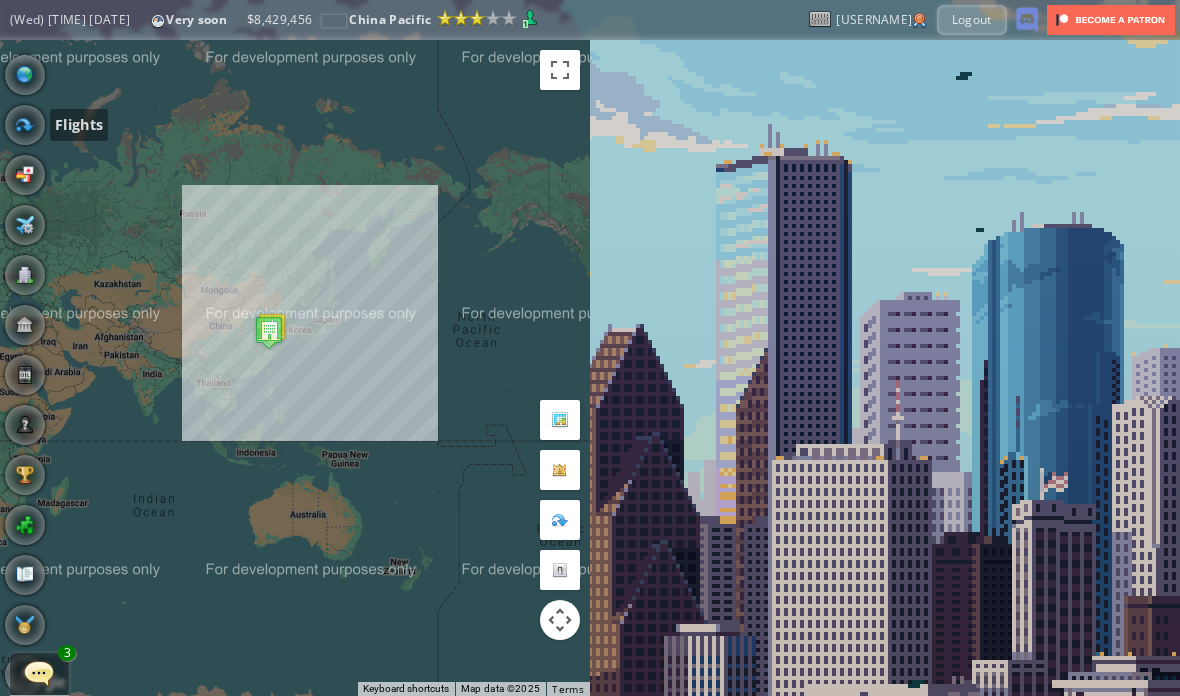 click at bounding box center (25, 125) 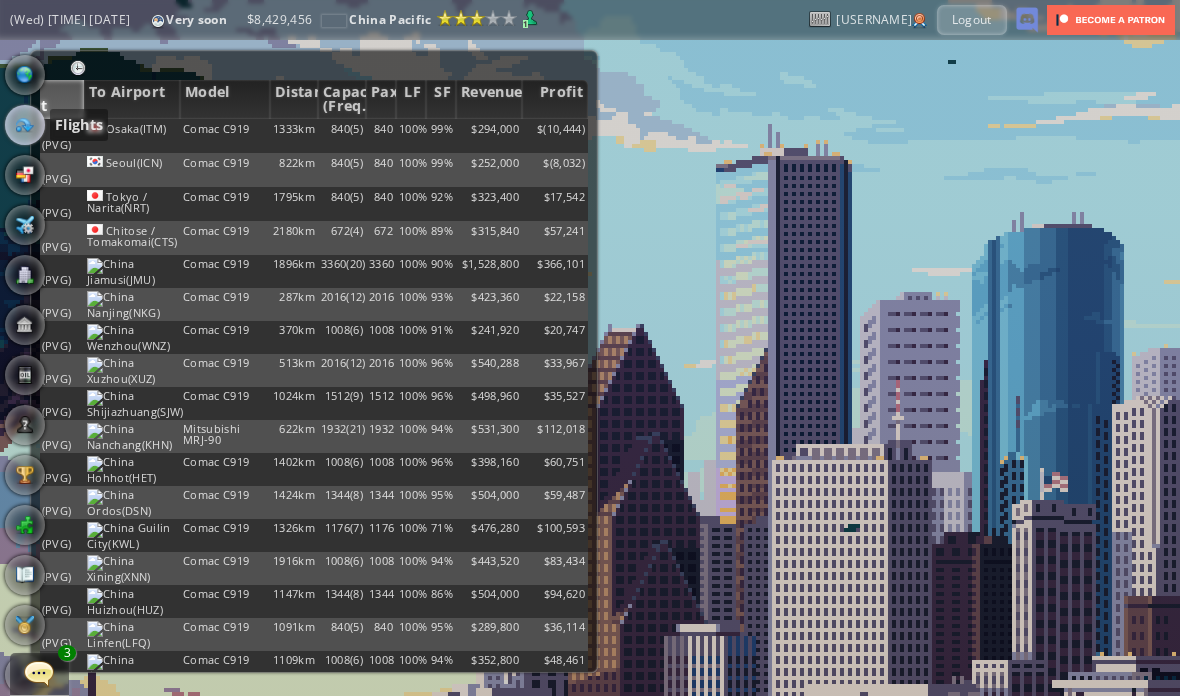 scroll, scrollTop: 0, scrollLeft: 52, axis: horizontal 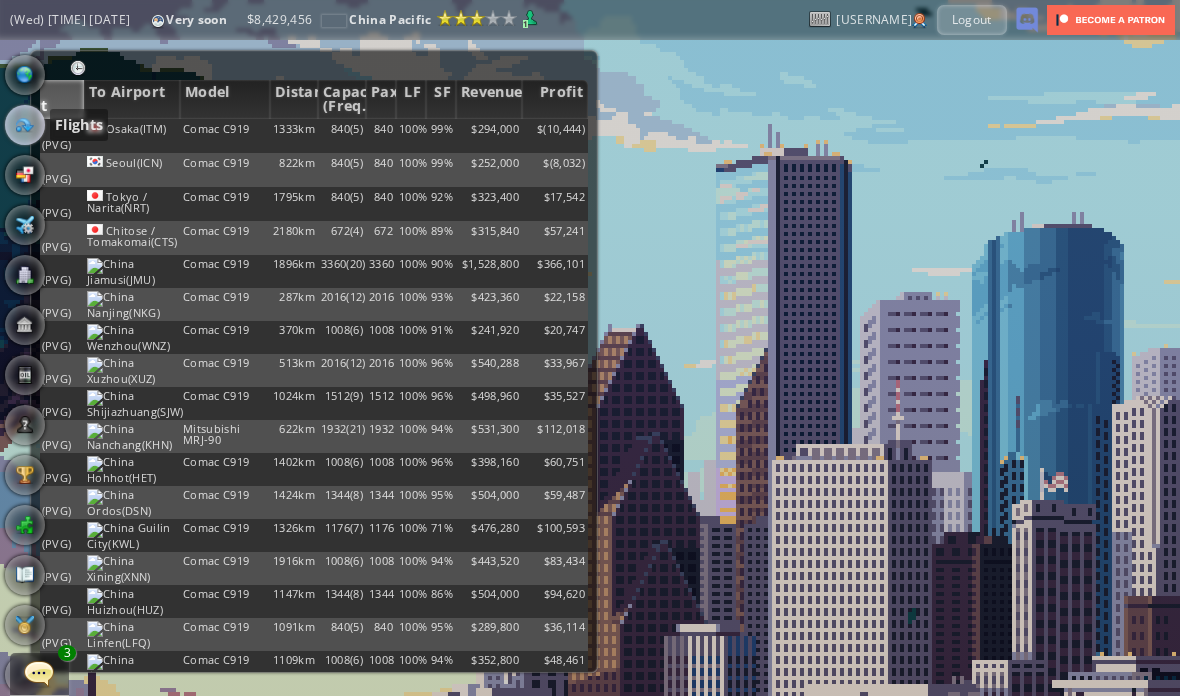 click on "Profit" at bounding box center [555, 99] 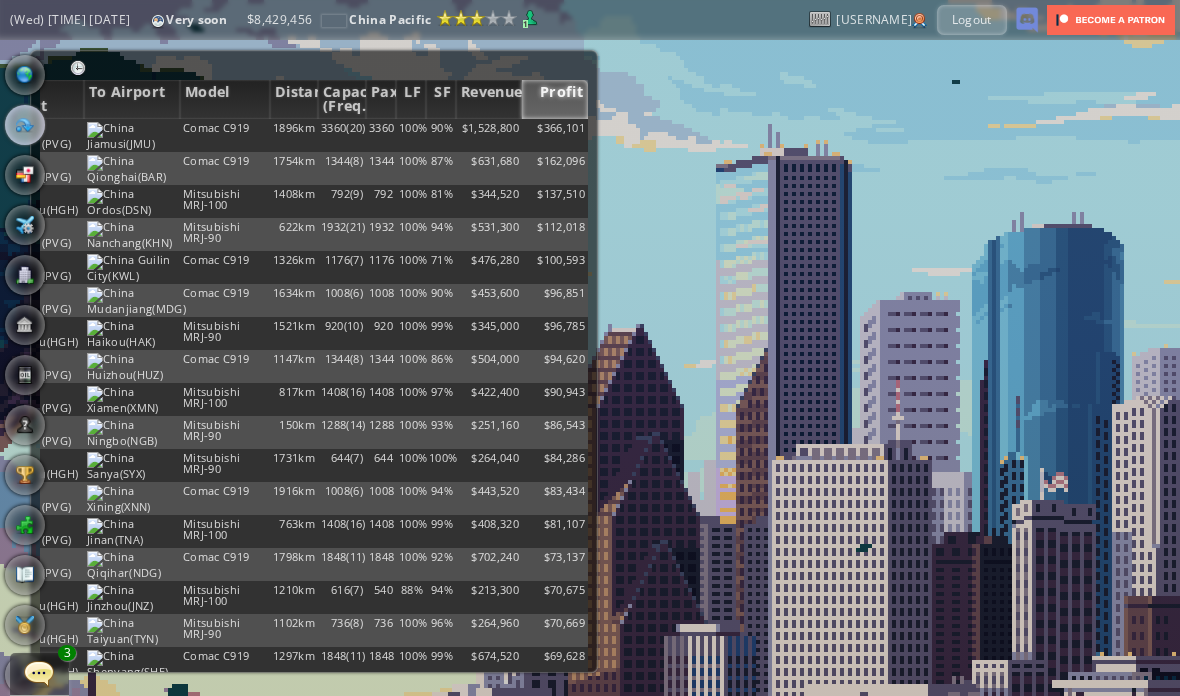 click on "Profit" at bounding box center (555, 99) 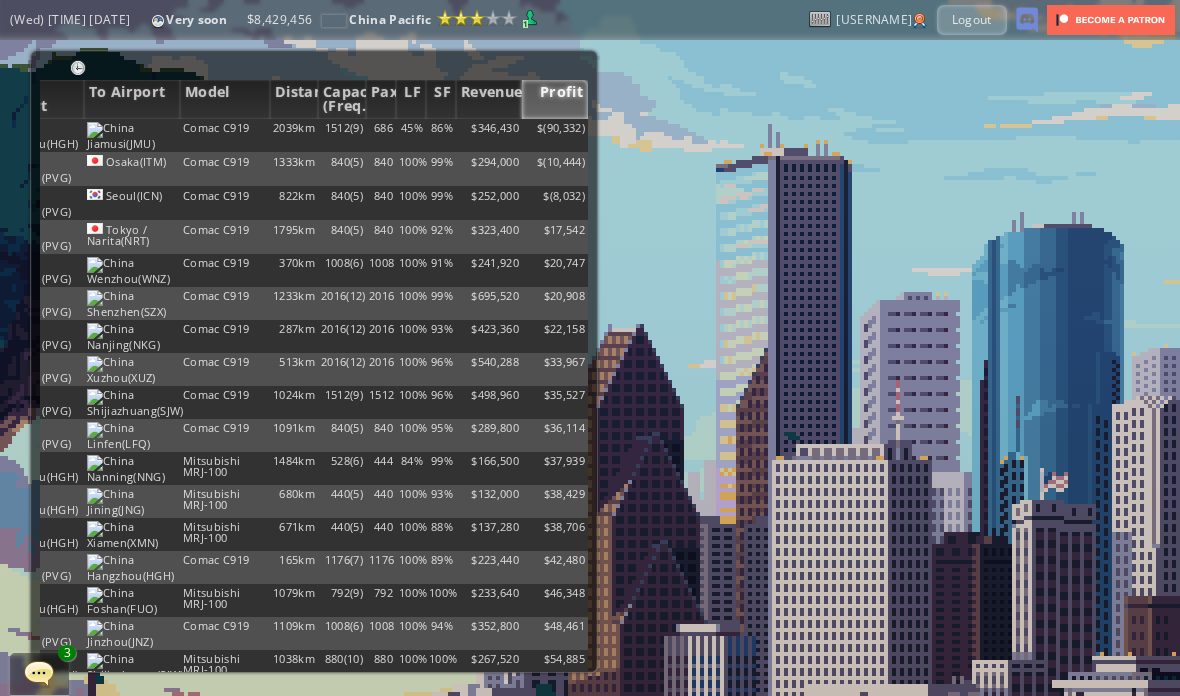 click on "$(90,332)" at bounding box center (555, 135) 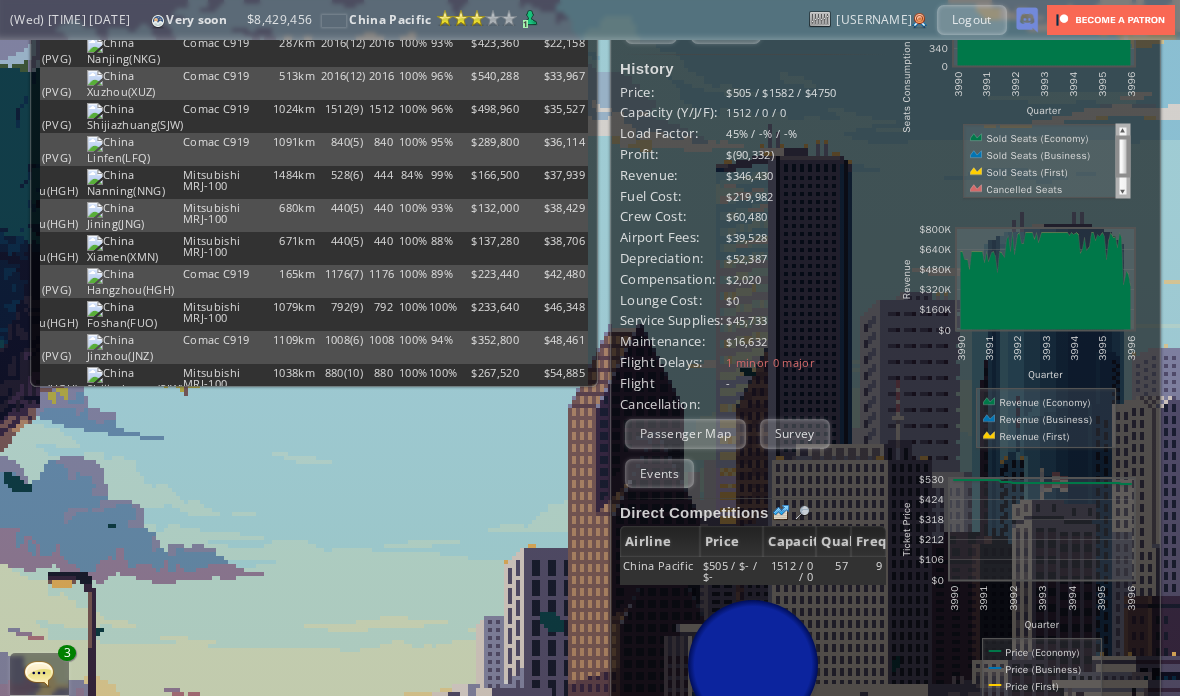 scroll, scrollTop: 286, scrollLeft: 0, axis: vertical 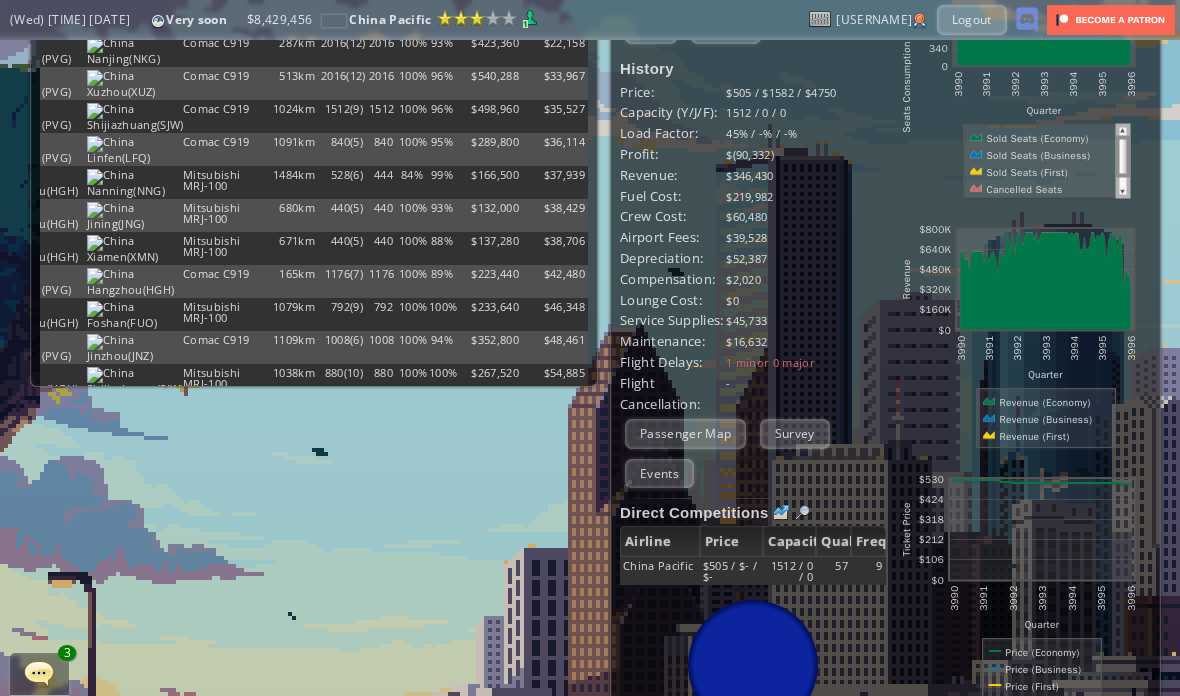 click on "Survey" at bounding box center [795, 433] 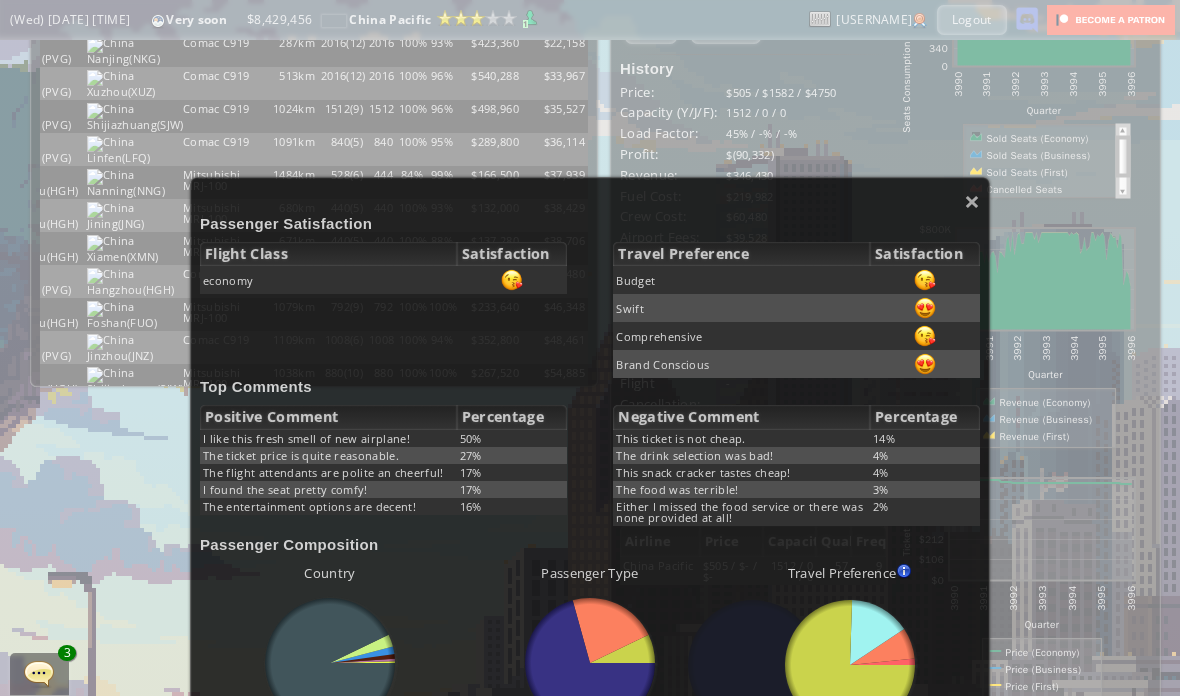 click on "×" at bounding box center (972, 201) 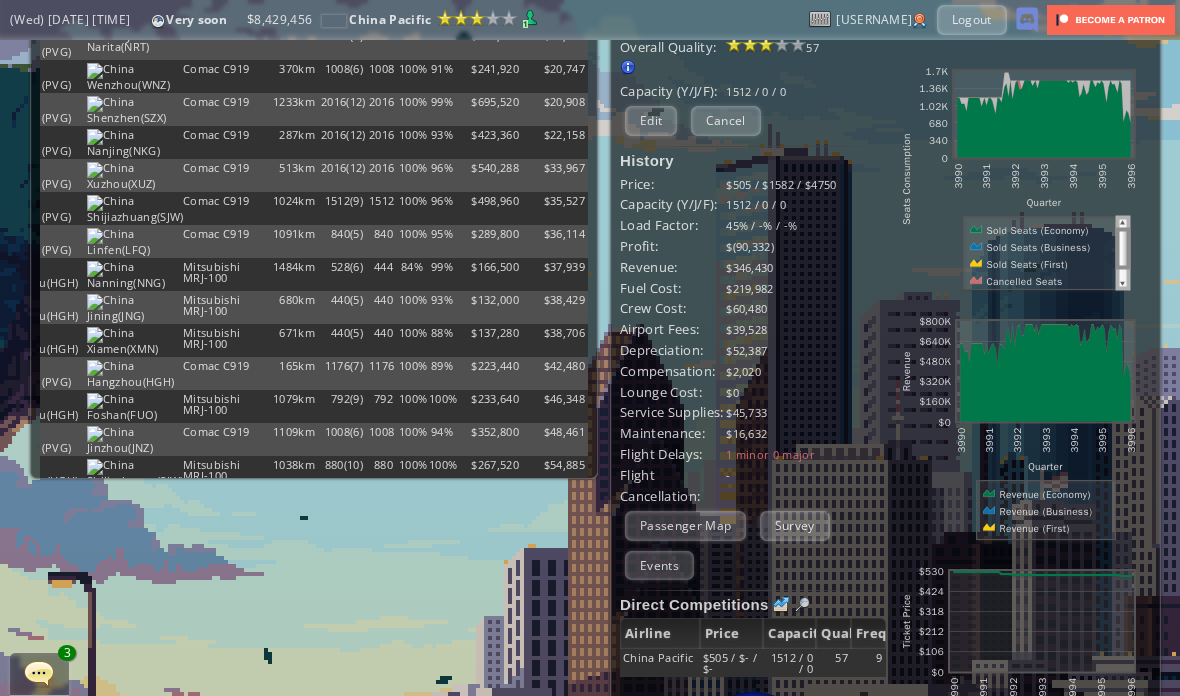 scroll, scrollTop: 188, scrollLeft: 0, axis: vertical 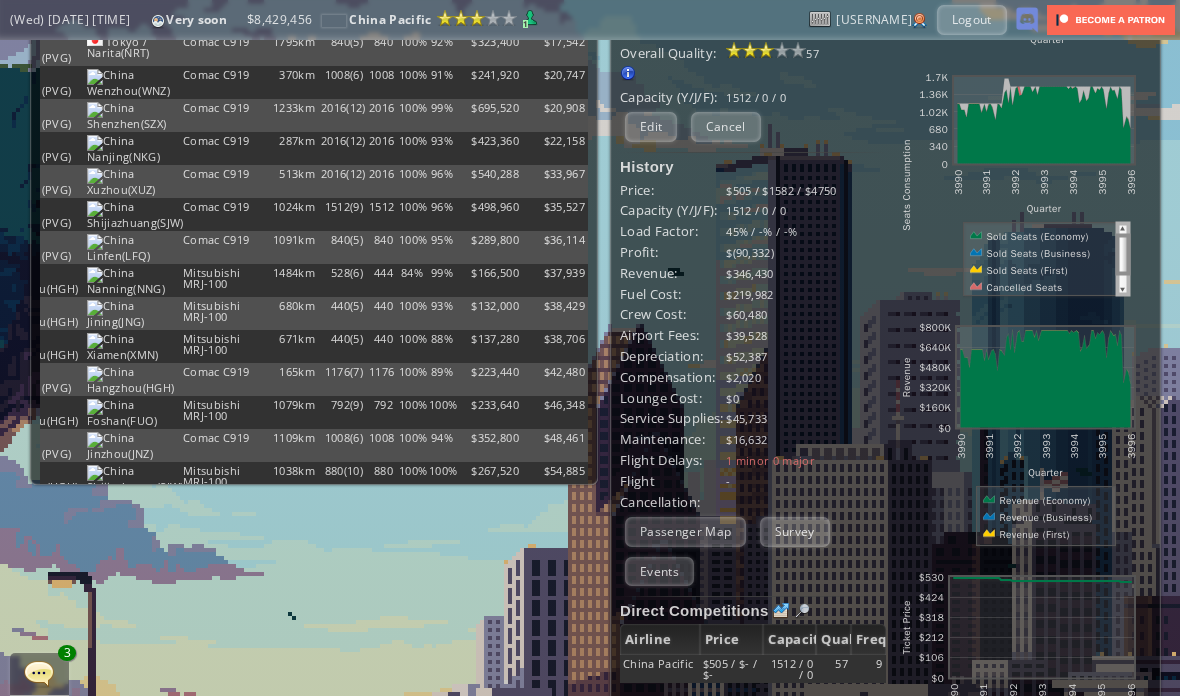click on "Edit" at bounding box center (651, 126) 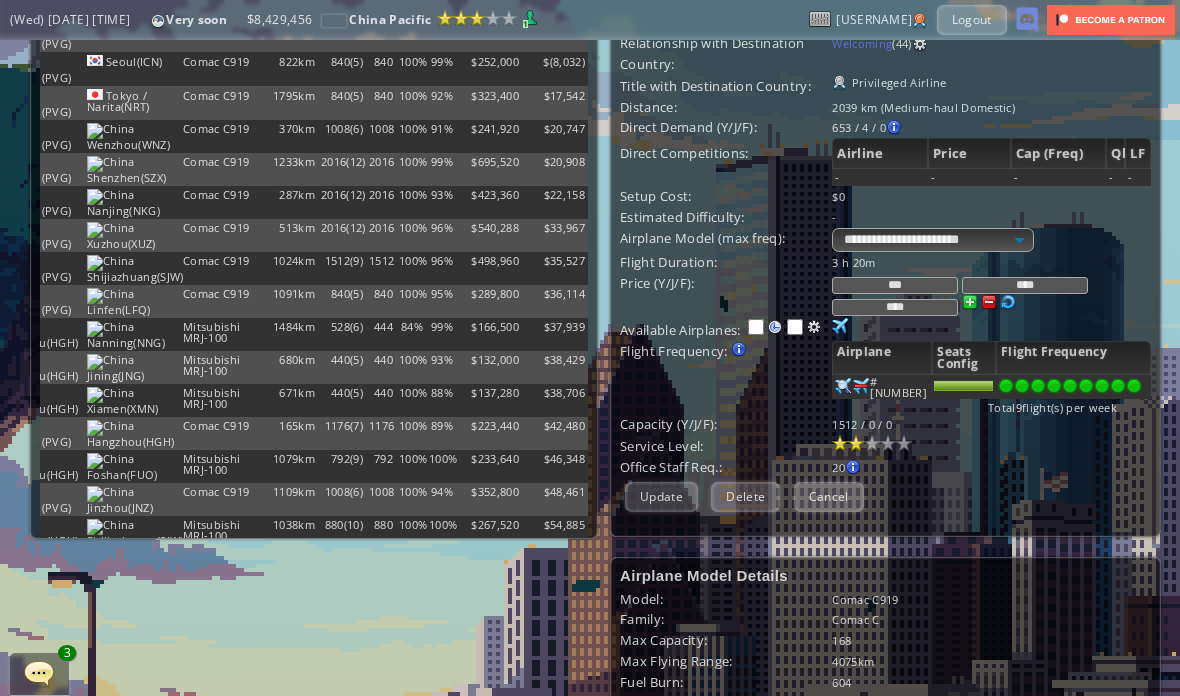 scroll, scrollTop: 131, scrollLeft: 0, axis: vertical 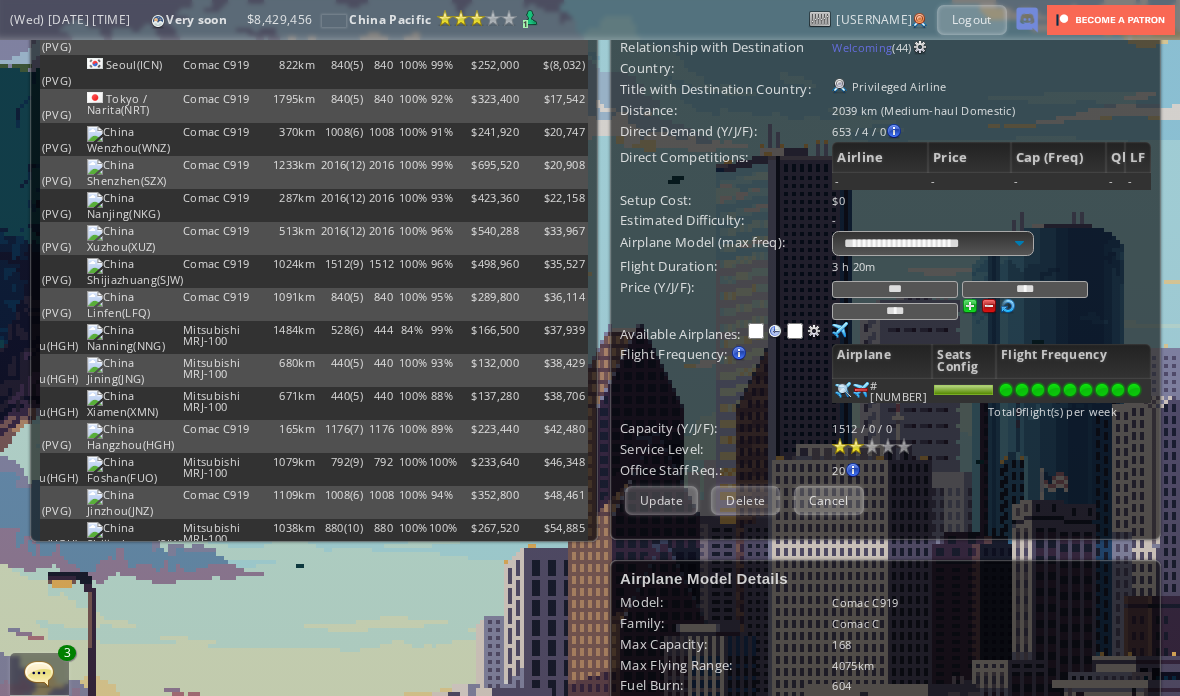 click on "Cancel" at bounding box center [829, 500] 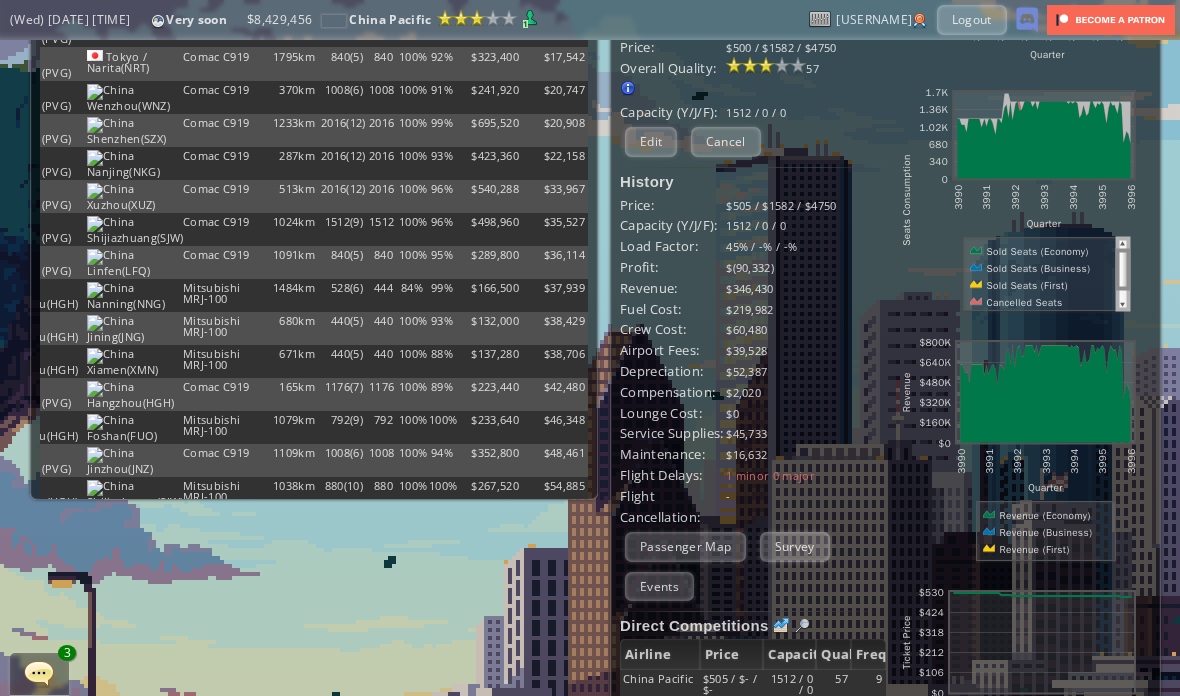 scroll, scrollTop: 177, scrollLeft: 0, axis: vertical 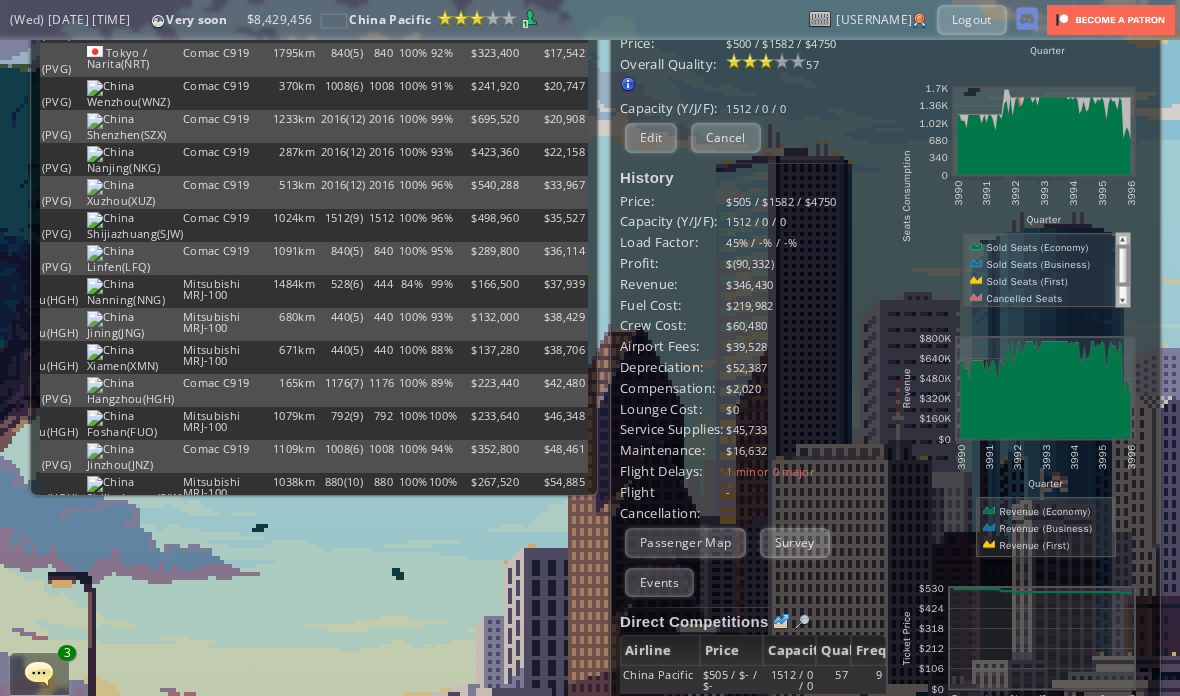 click on "Events" at bounding box center (659, 582) 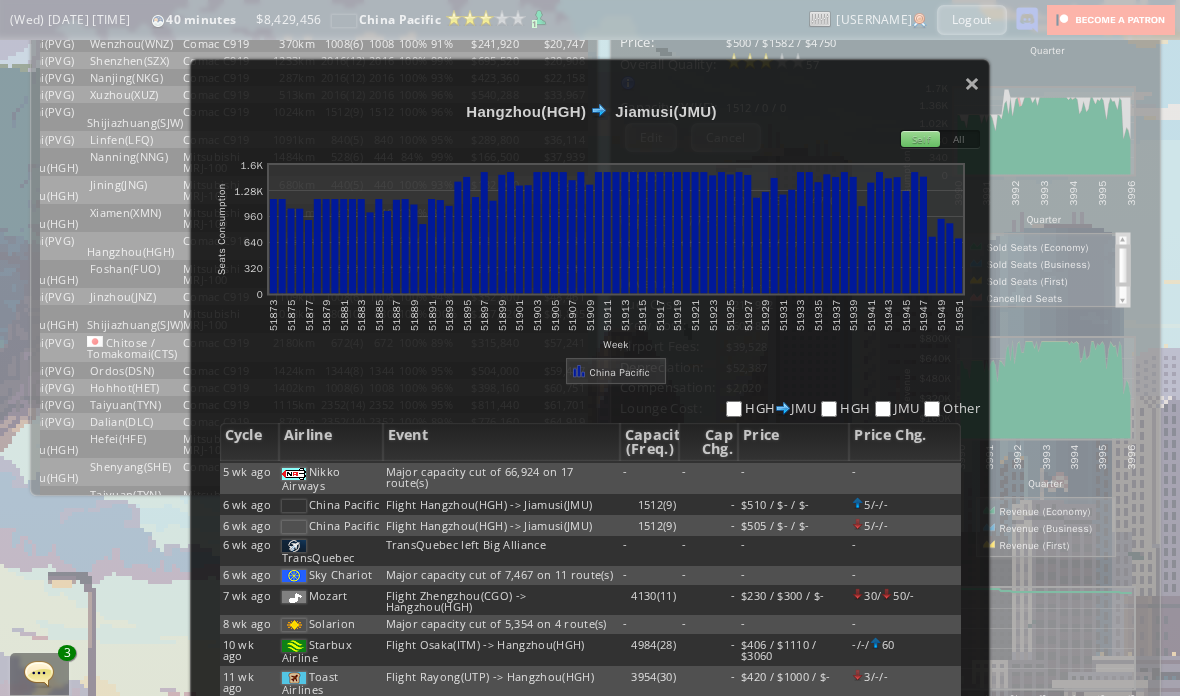 scroll, scrollTop: 182, scrollLeft: 0, axis: vertical 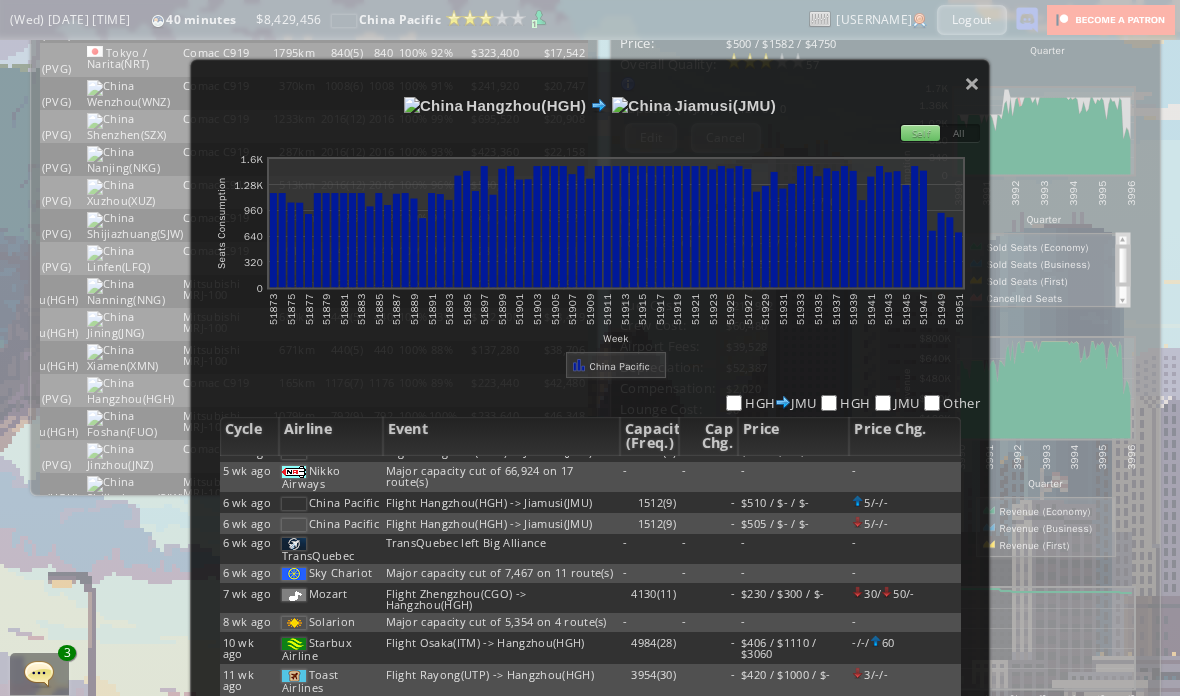 click on "×" at bounding box center (972, 83) 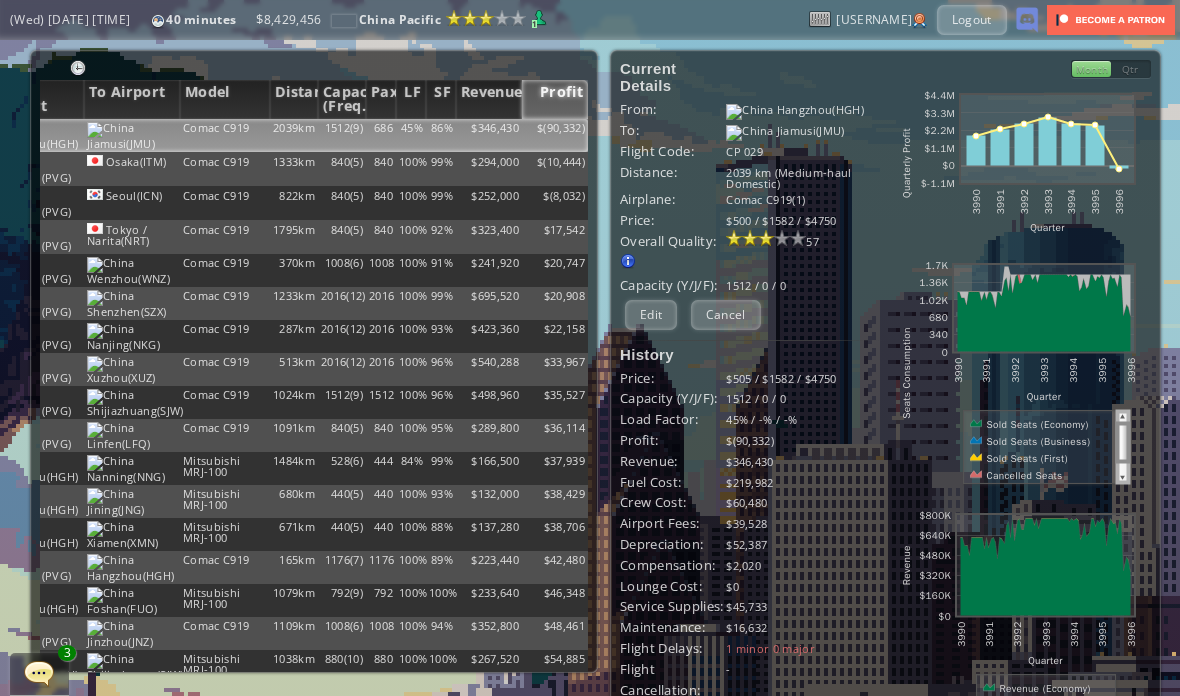 scroll, scrollTop: 0, scrollLeft: 0, axis: both 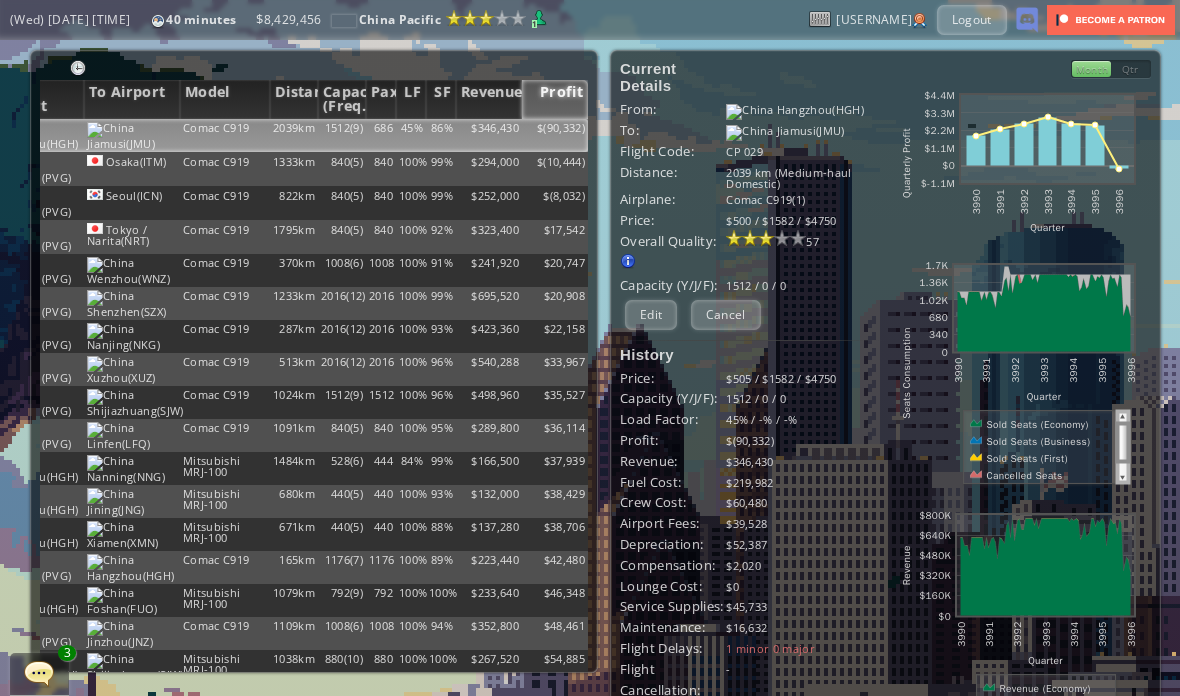 click at bounding box center [1044, 313] 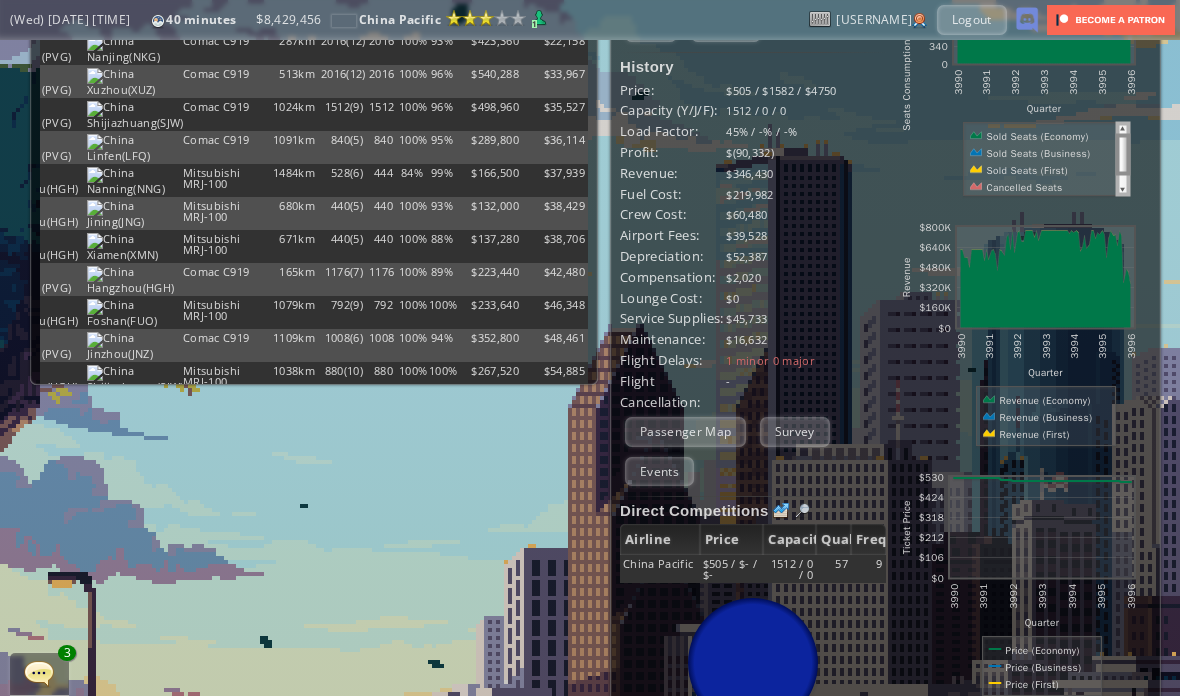 scroll, scrollTop: 286, scrollLeft: 0, axis: vertical 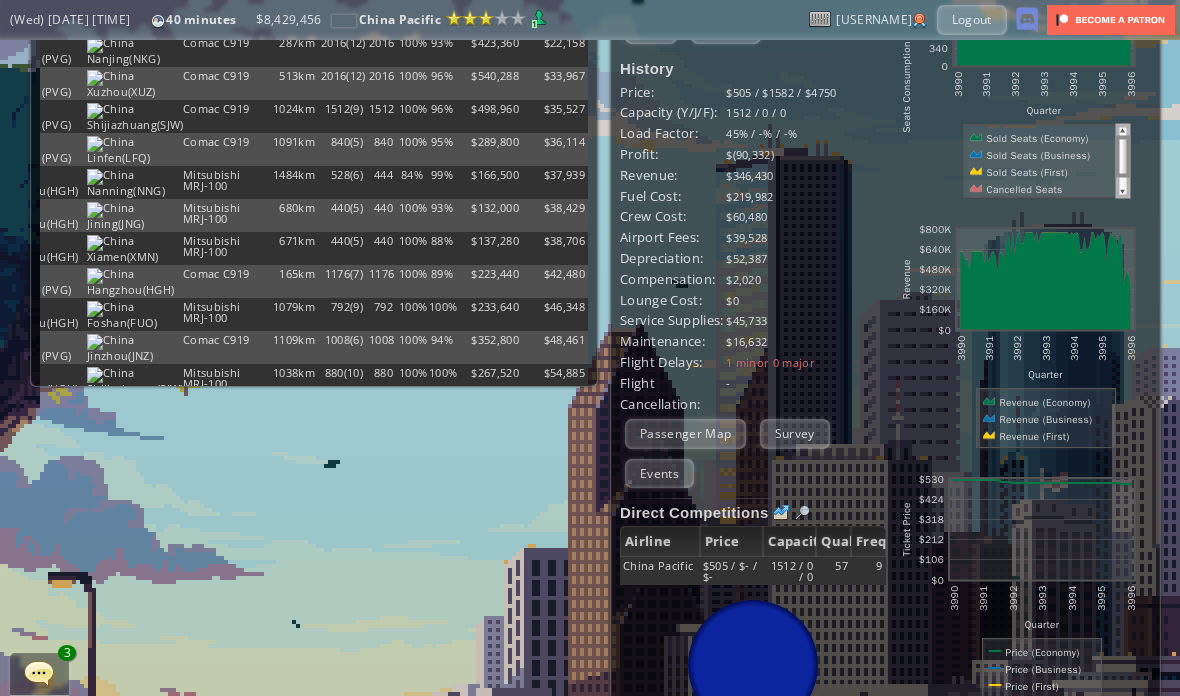 click on "Survey" at bounding box center (795, 433) 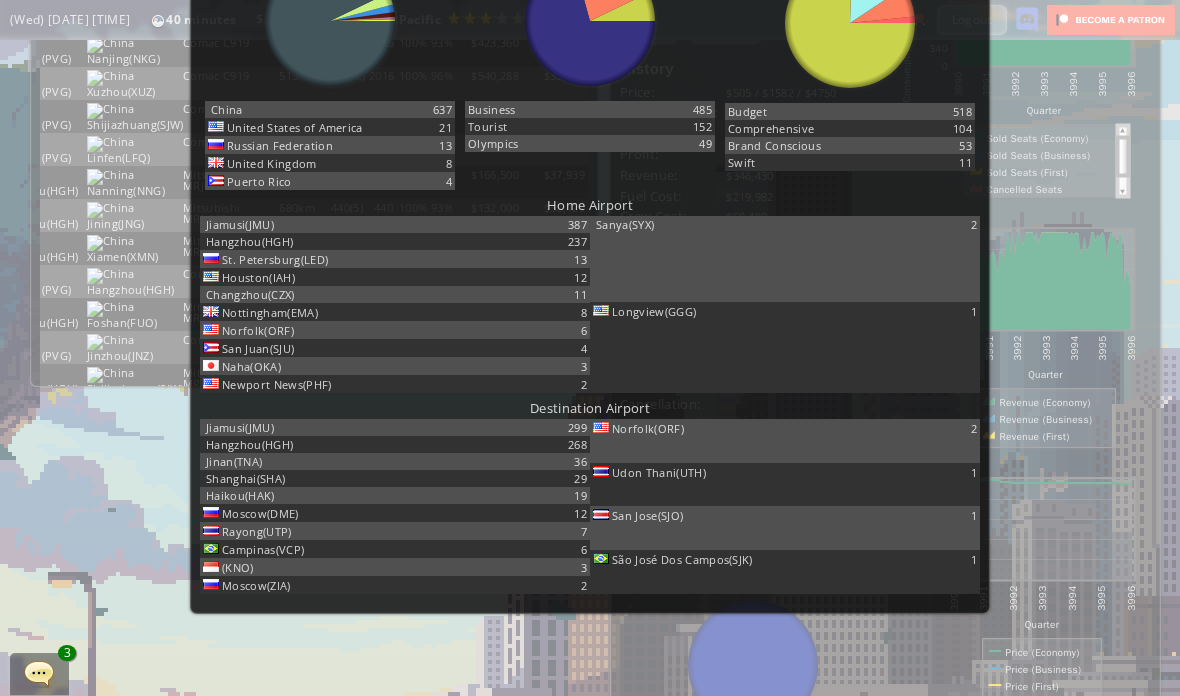 scroll, scrollTop: 642, scrollLeft: 1, axis: both 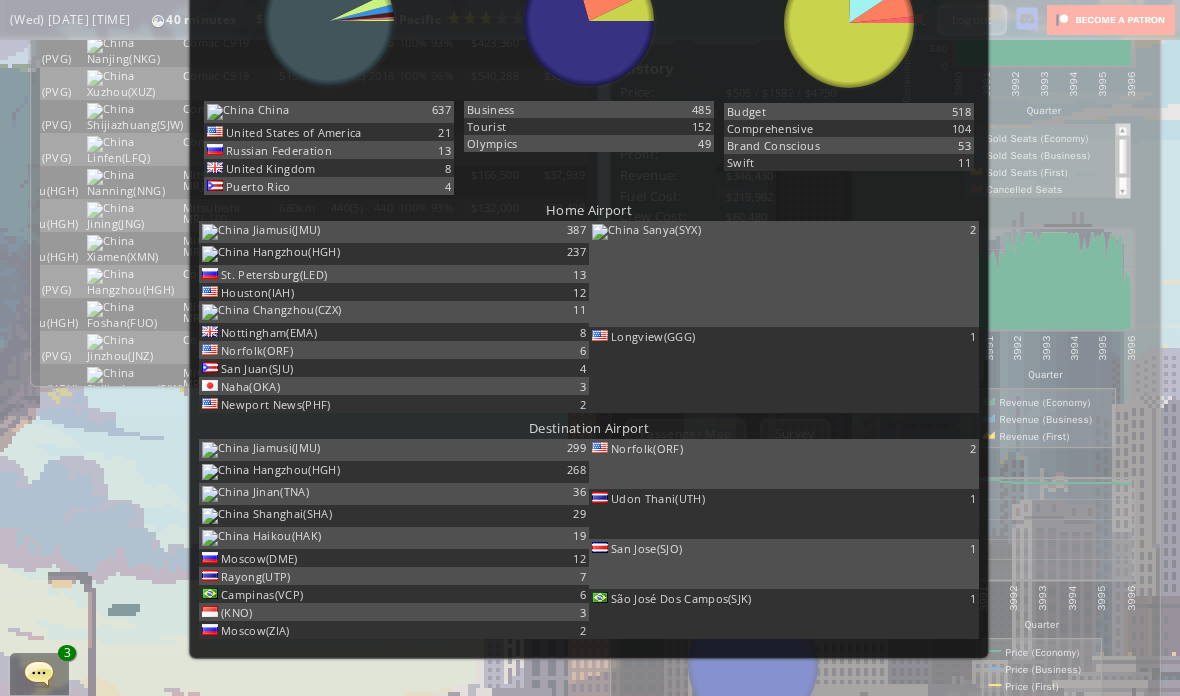 click on "Passenger Satisfaction
Flight Class
Satisfaction
economy
Travel Preference
Satisfaction
Budget Swift Comprehensive Brand Conscious
Top Comments
Positive Comment
Percentage
I like this fresh smell of new airplane! [PERCENTAGE]% The ticket price is quite reasonable. [PERCENTAGE]% I found the seat pretty comfy! [PERCENTAGE]% The flight attendants are polite an cheerful! [PERCENTAGE]% The entertainment options are decent! [PERCENTAGE]%
Negative Comment
Percentage
This ticket is not cheap. [PERCENTAGE]% This snack cracker tastes cheap! [PERCENTAGE]% The drink selection was bad! [PERCENTAGE]% The food was terrible! [PERCENTAGE]% Either I missed the food service or there was none provided at all! [PERCENTAGE]%
Passenger Composition
Country
abcdefhiklmnopqrstuvwxyz Loading chart. Please wait. abcdefhiklmnopqrstuvwxyz China [NUMBER] [NUMBER] [NUMBER] [NUMBER]" at bounding box center (590, 348) 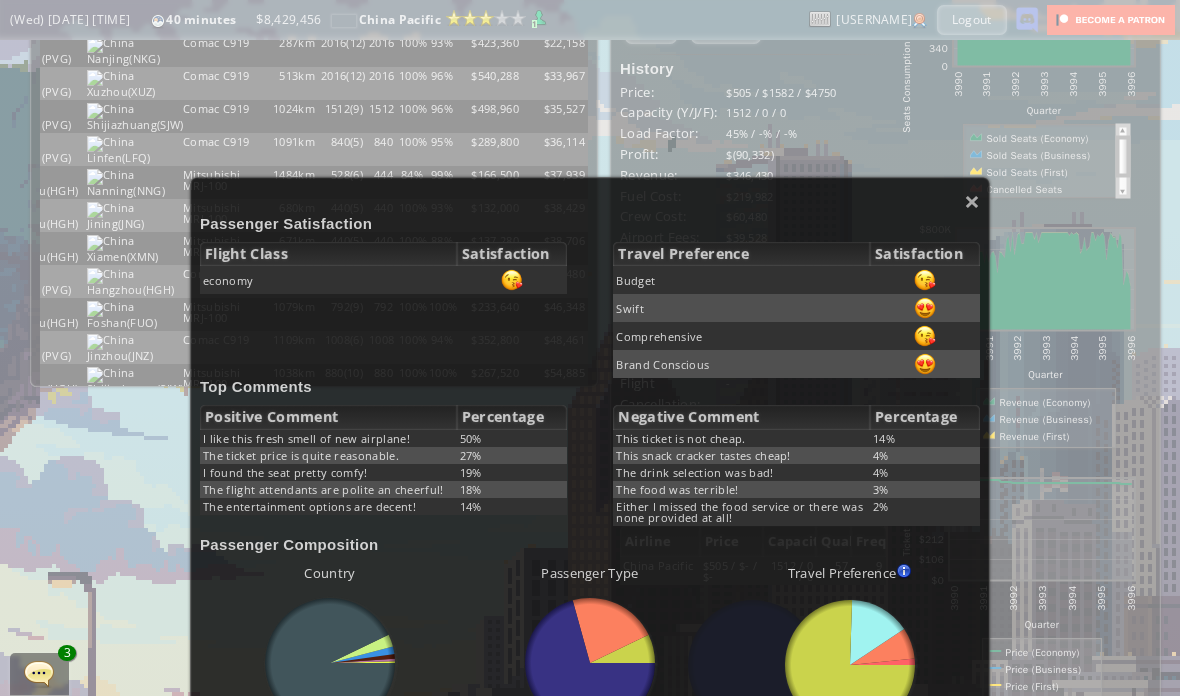 scroll, scrollTop: 0, scrollLeft: 0, axis: both 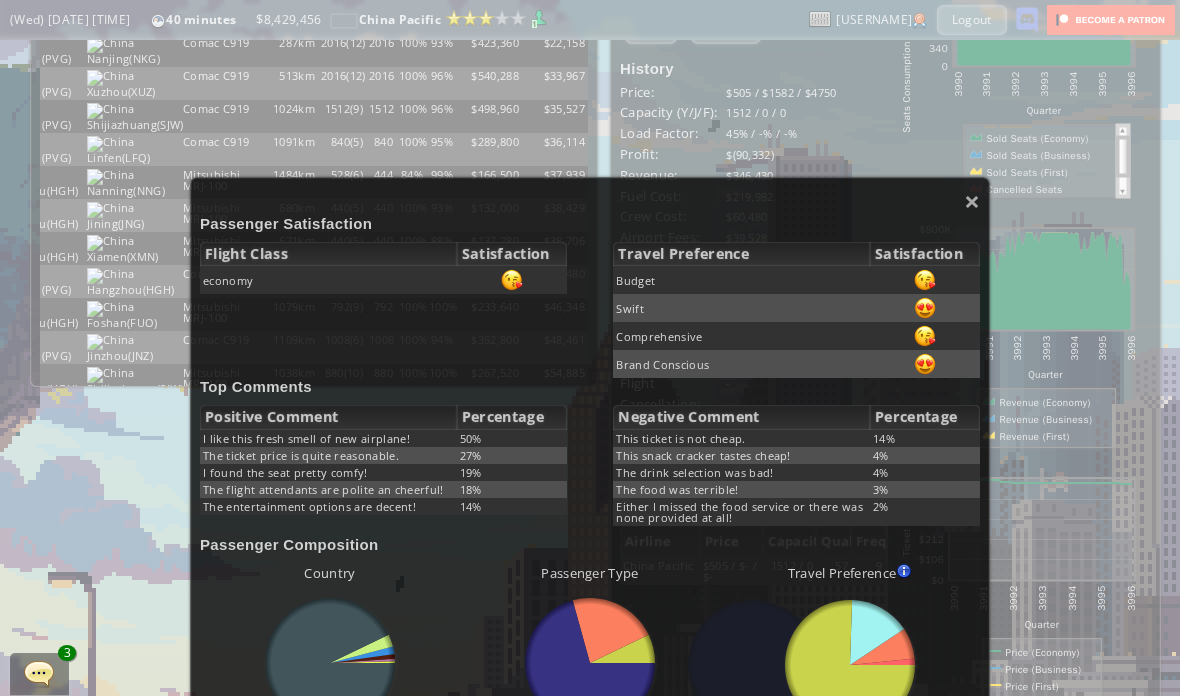click on "×" at bounding box center [972, 201] 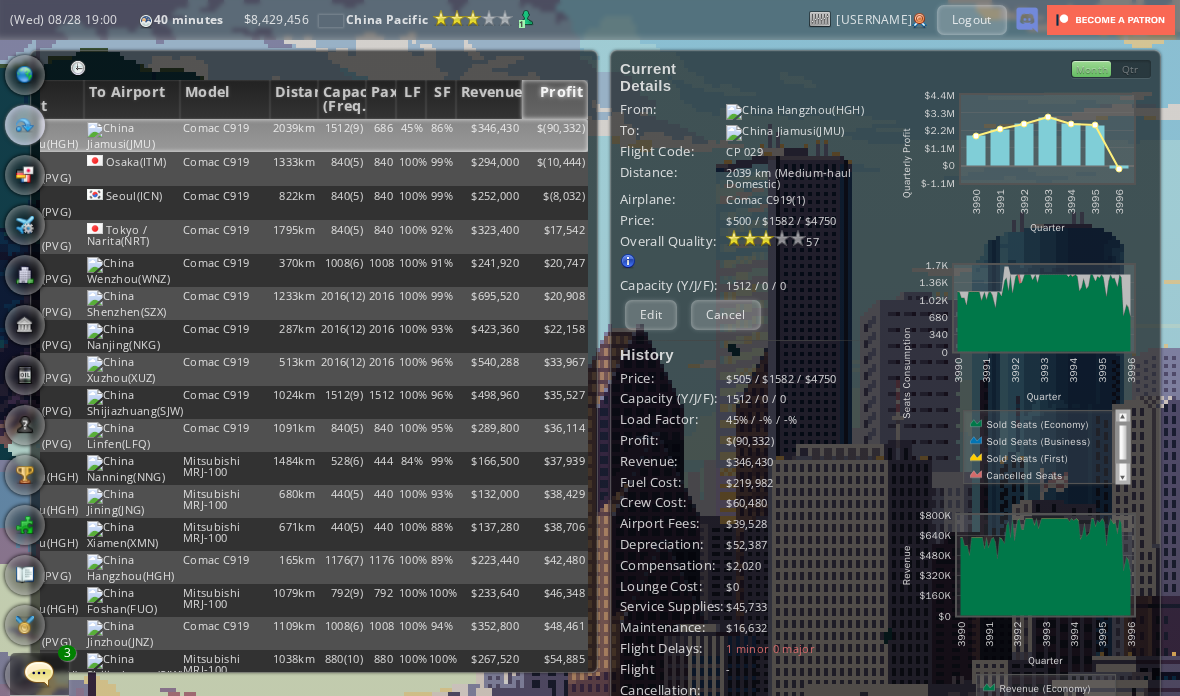 scroll, scrollTop: -1, scrollLeft: 0, axis: vertical 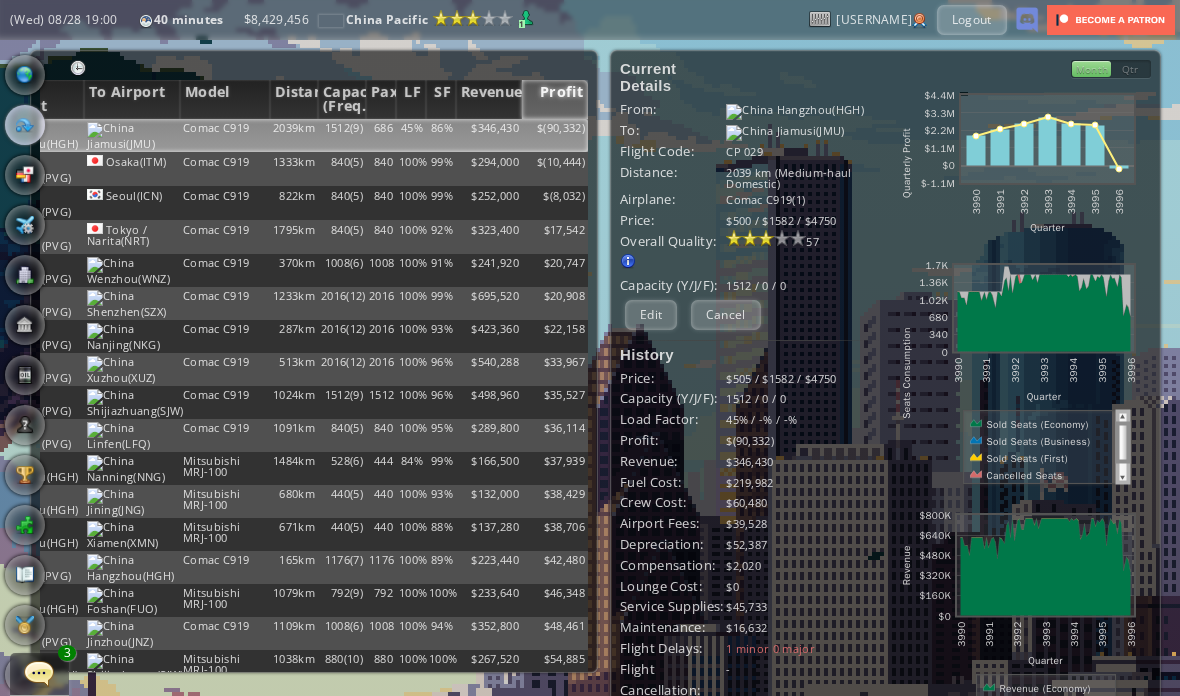 click on "LF" at bounding box center (411, 99) 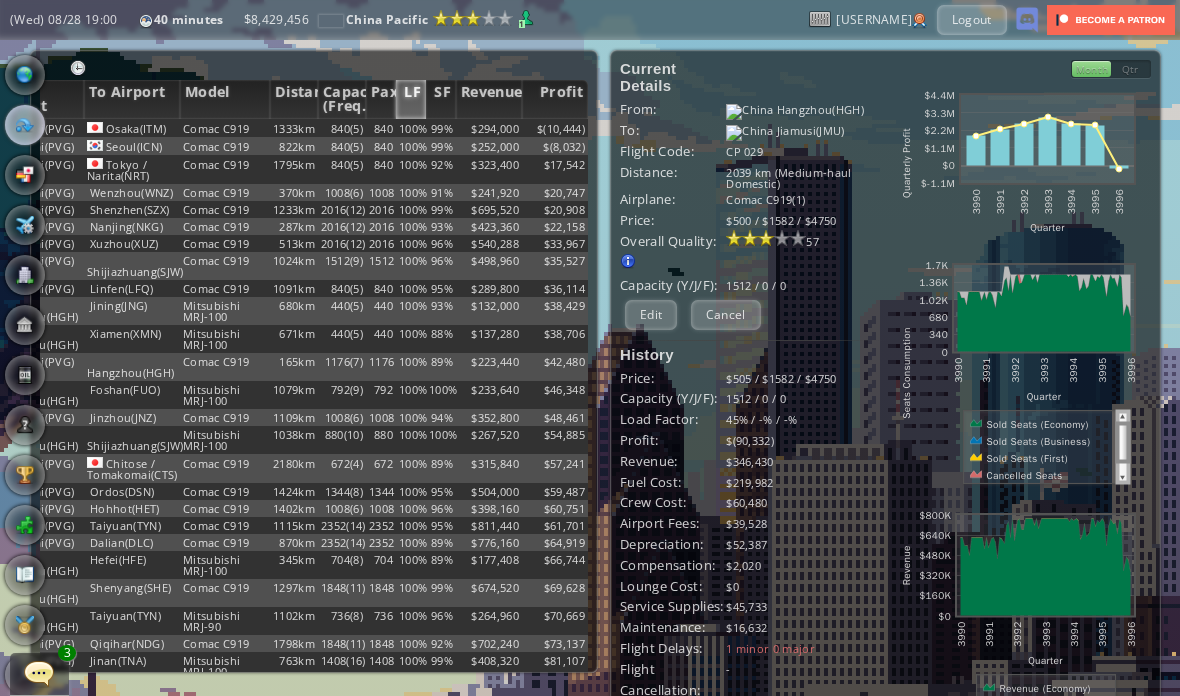 click on "LF" at bounding box center (411, 99) 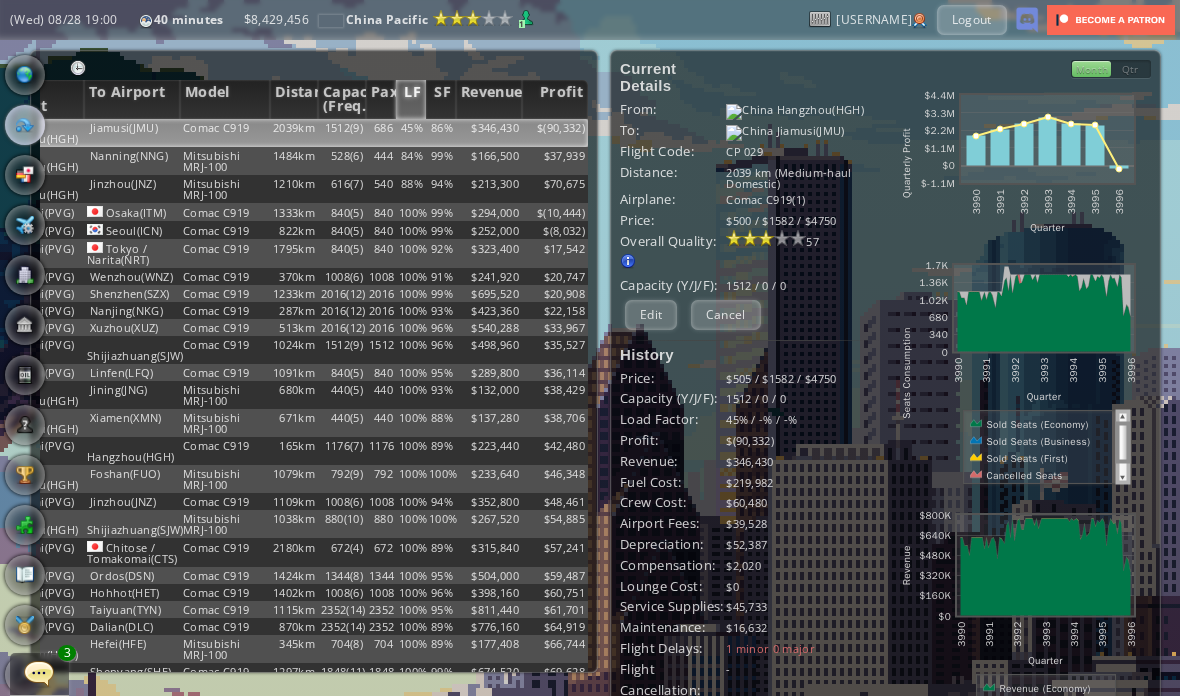 click on "$166,500" at bounding box center [489, 133] 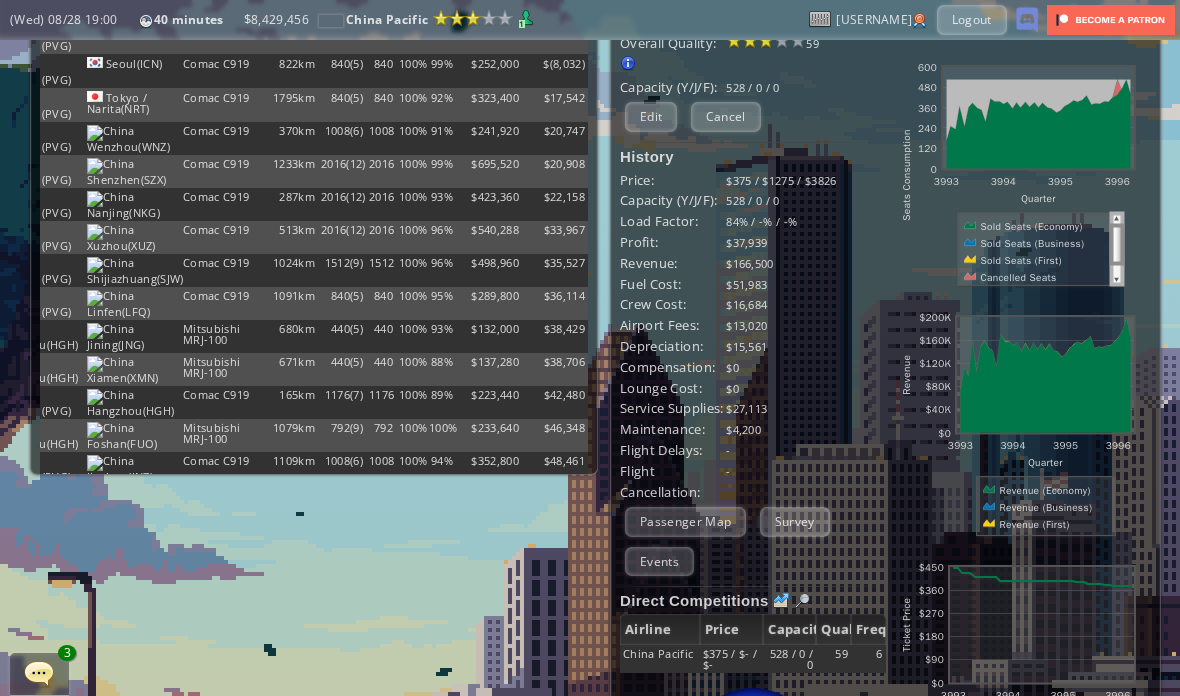 click on "Survey" at bounding box center [795, 521] 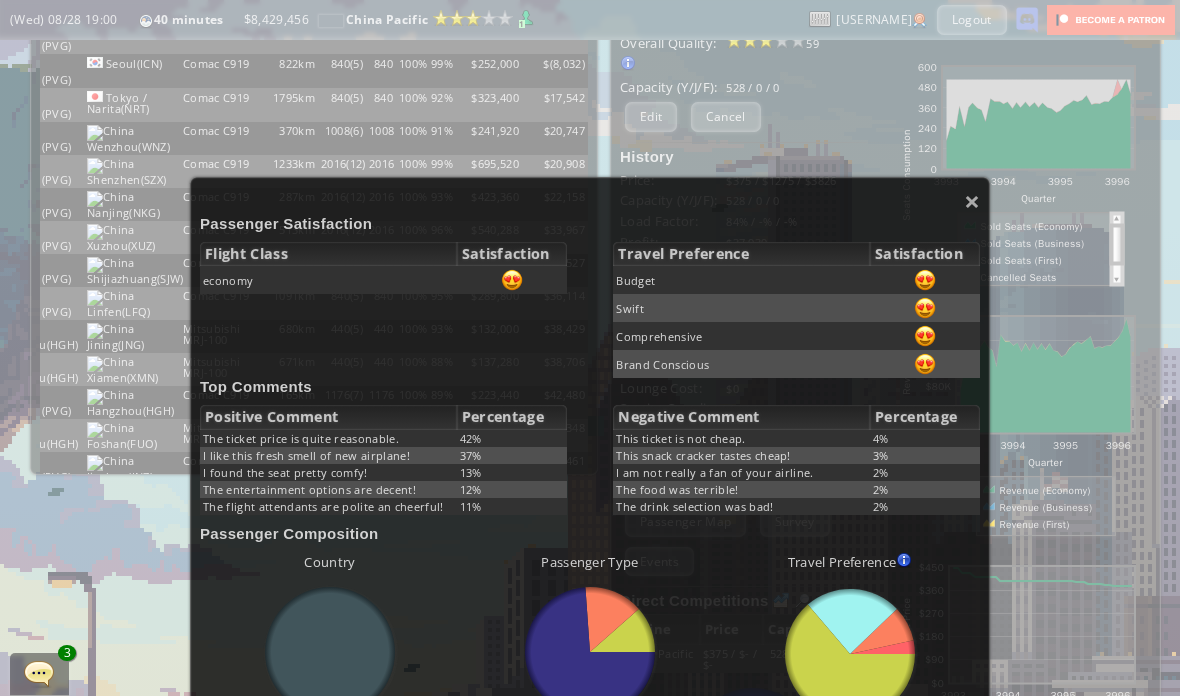 click on "×" at bounding box center (972, 201) 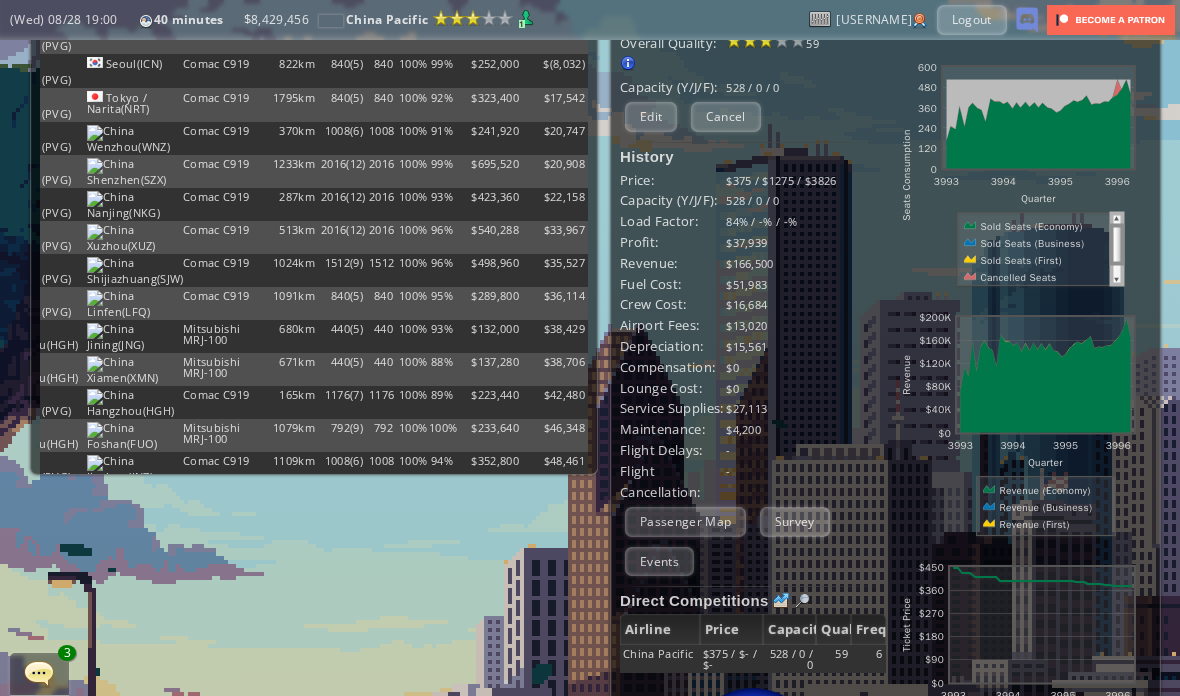 scroll, scrollTop: -1, scrollLeft: 0, axis: vertical 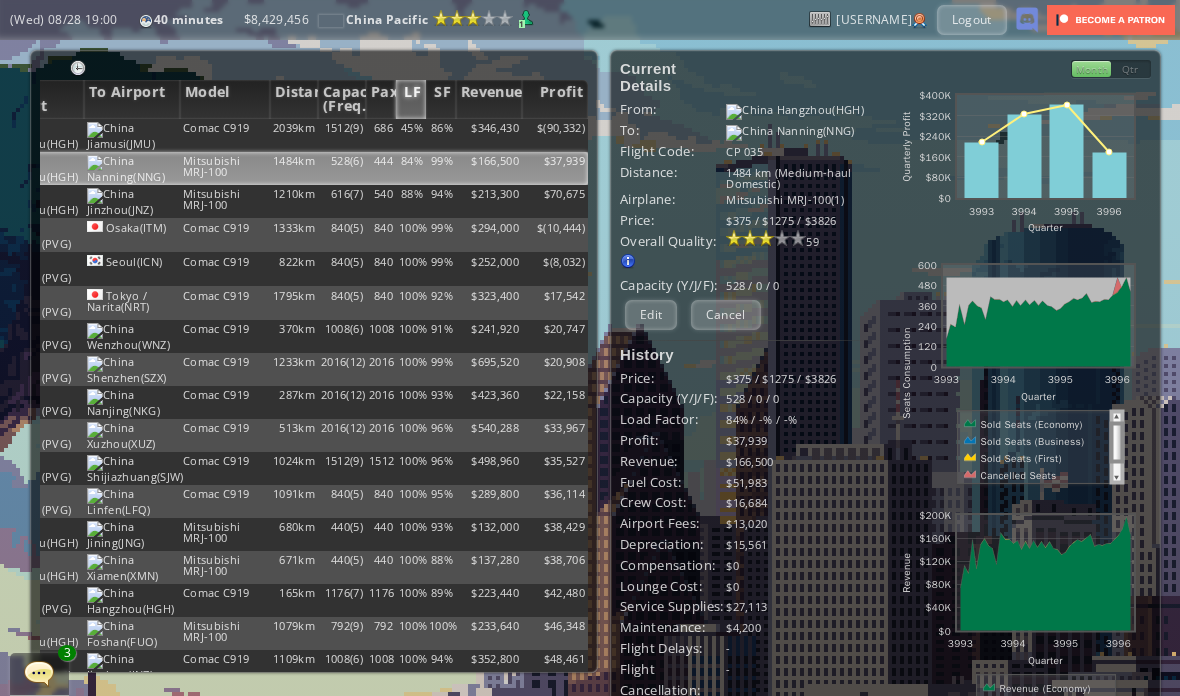 click on "$70,675" at bounding box center [555, 135] 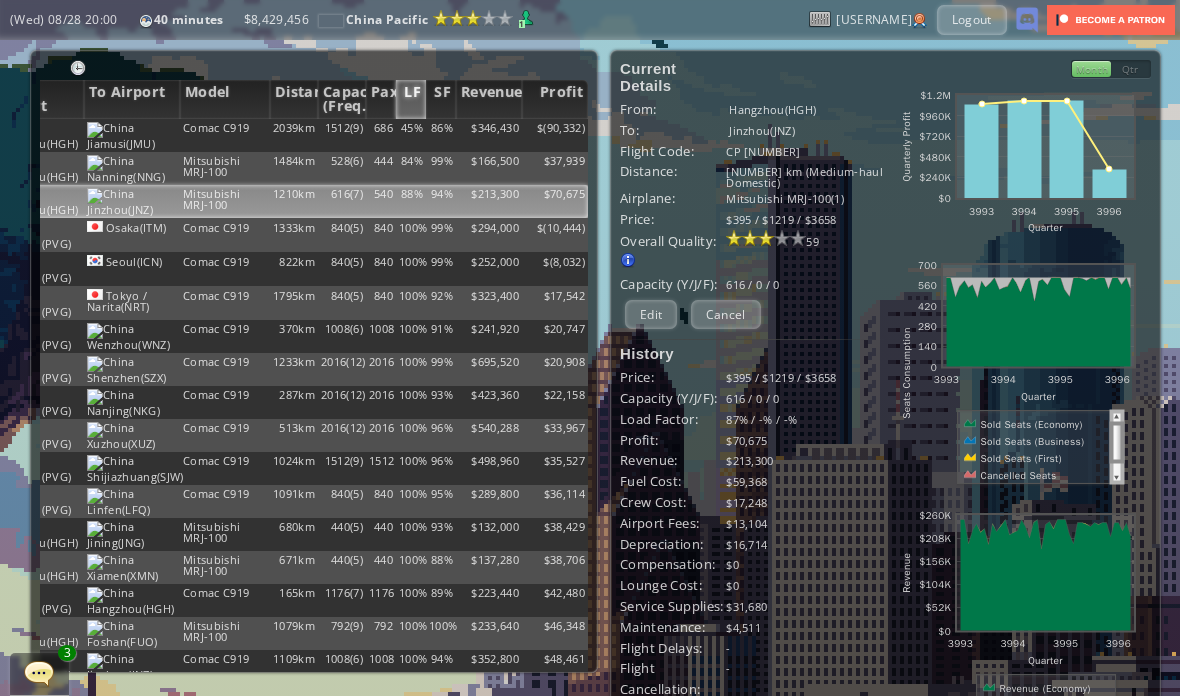 scroll, scrollTop: 0, scrollLeft: 0, axis: both 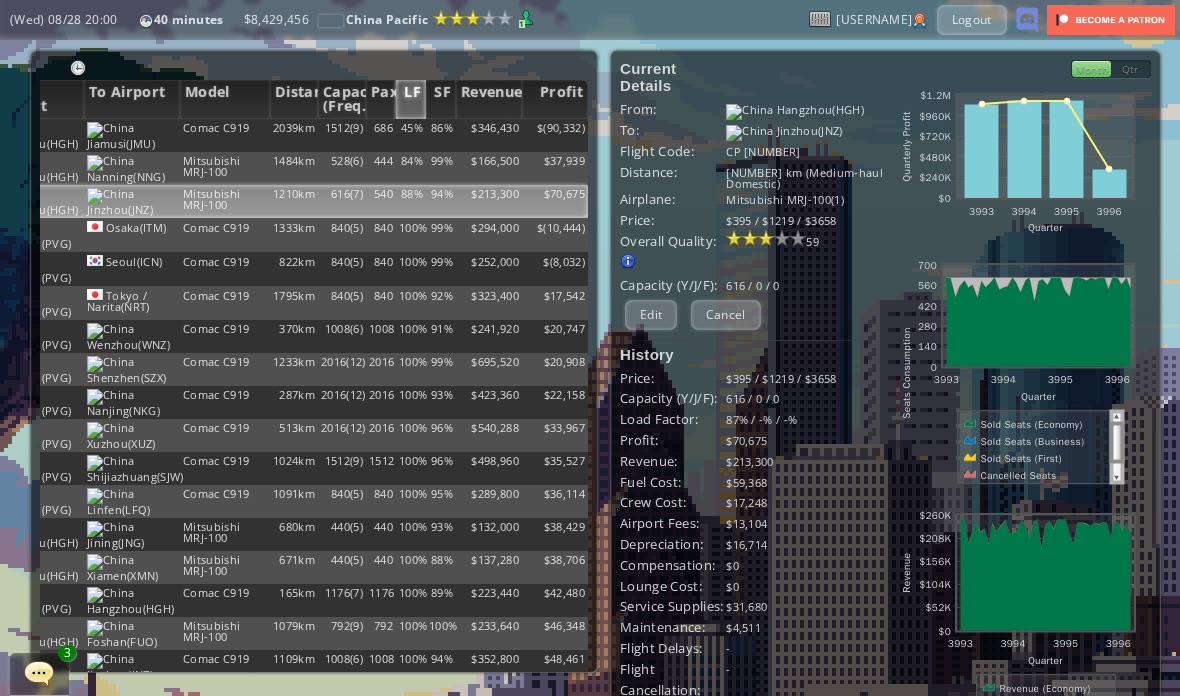 click on "Edit" at bounding box center [651, 314] 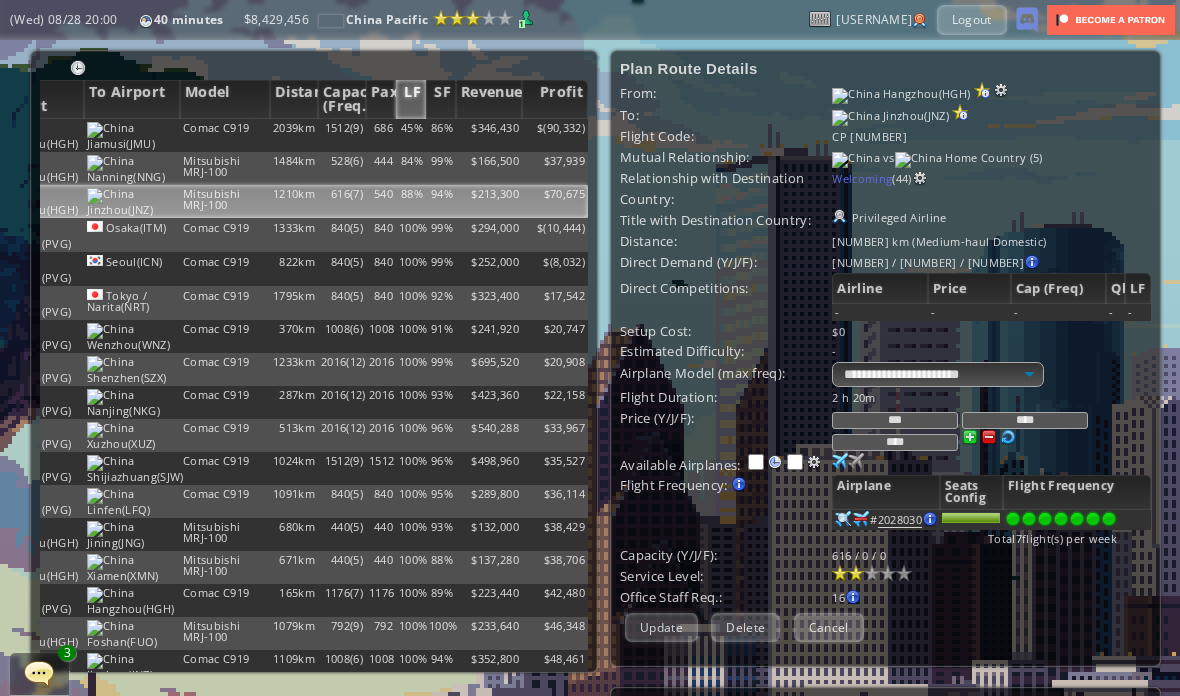 click on "***" at bounding box center (895, 420) 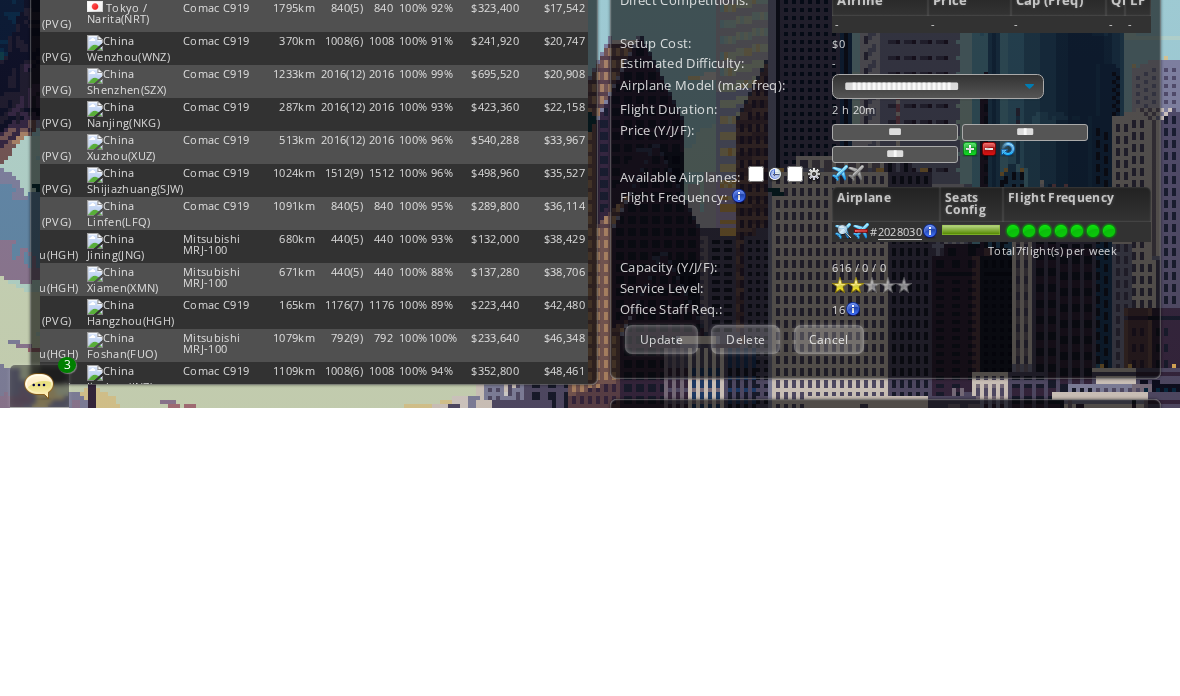 scroll, scrollTop: 80, scrollLeft: 0, axis: vertical 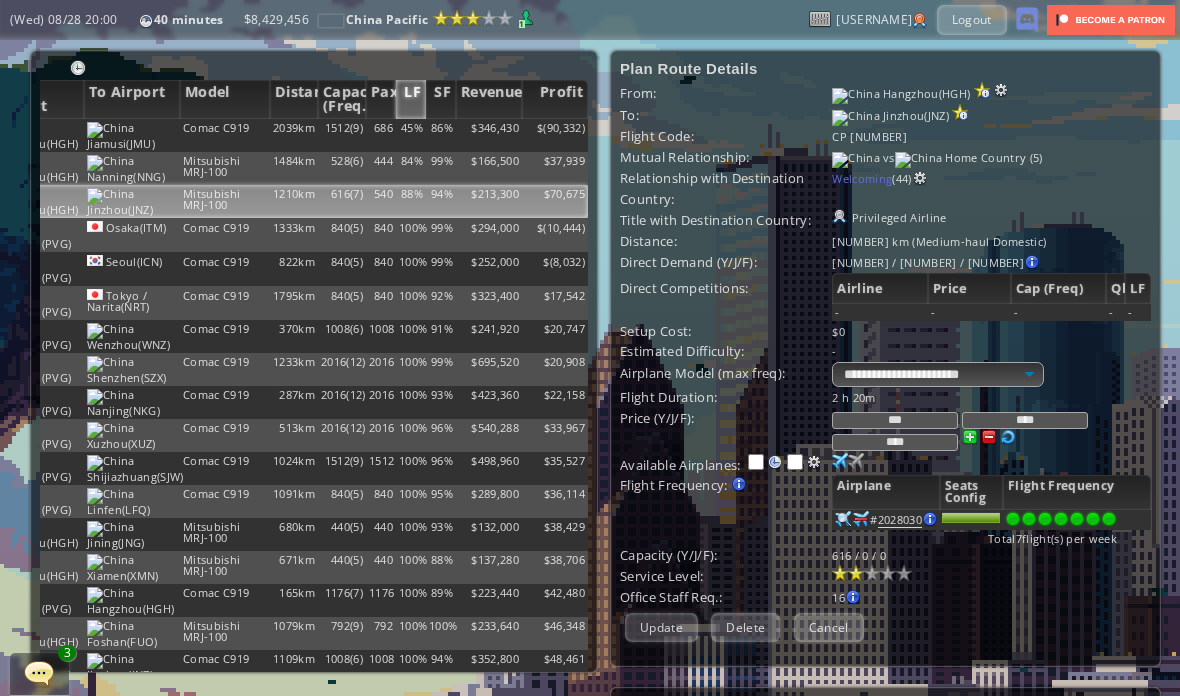 click on "Update" at bounding box center (661, 627) 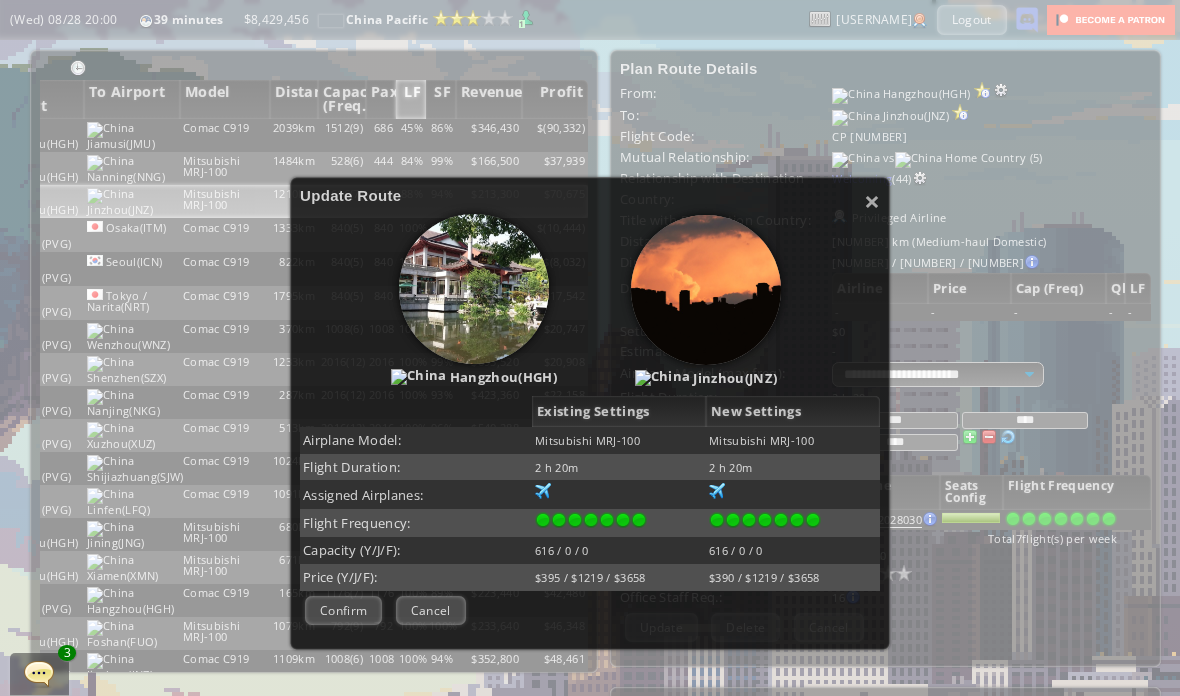 click on "Confirm" at bounding box center [343, 610] 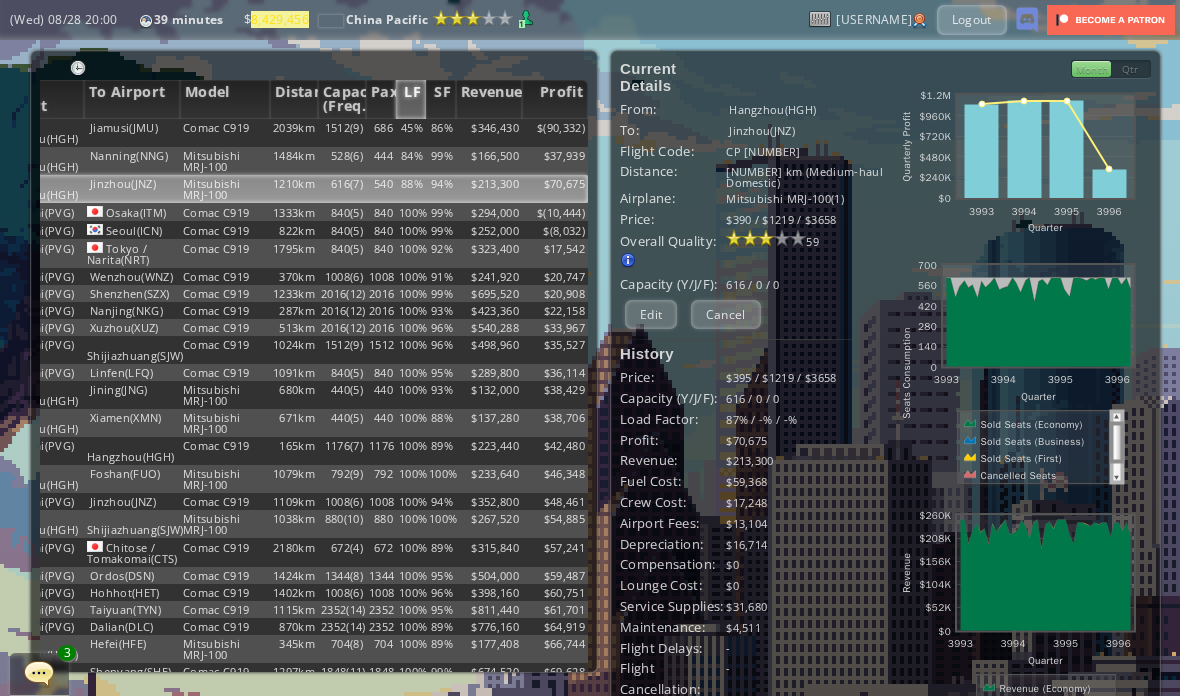 click on "$166,500" at bounding box center (489, 133) 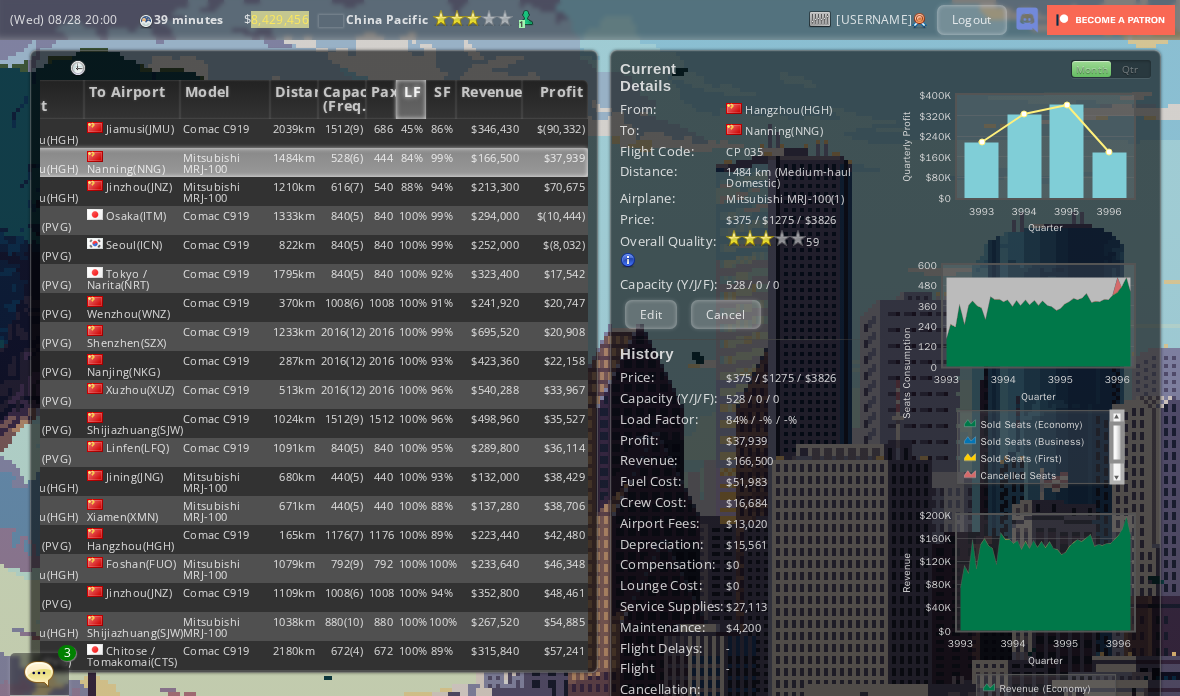 click on "Edit" at bounding box center (651, 314) 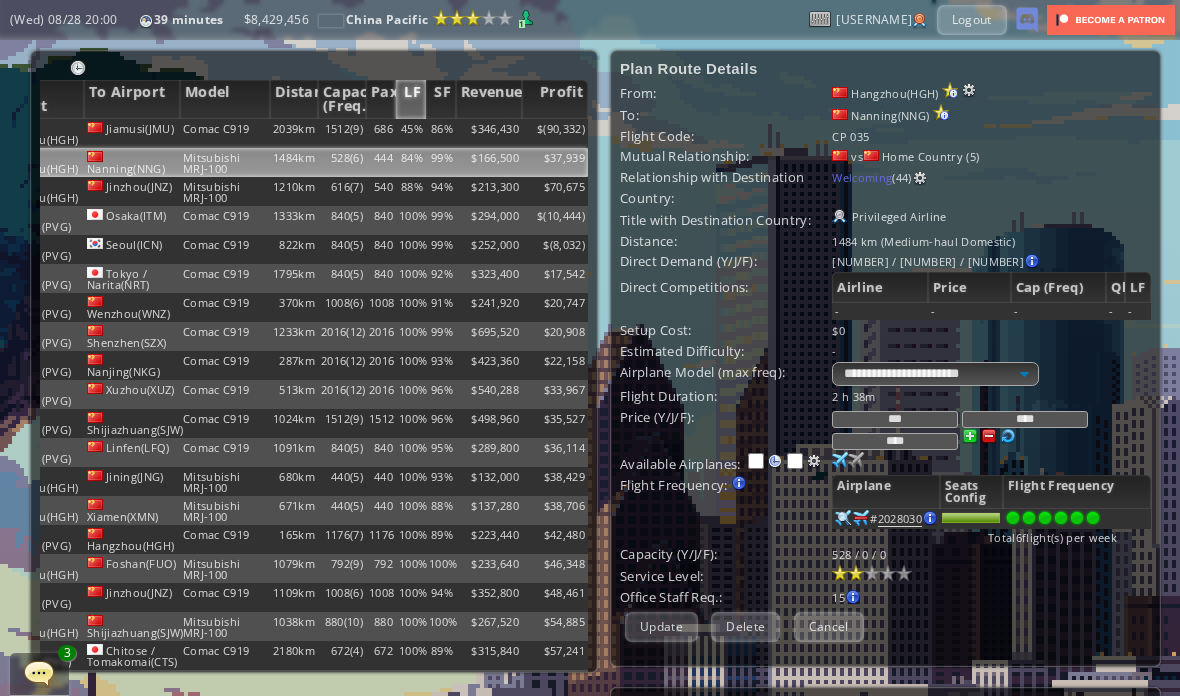click on "***" at bounding box center [895, 419] 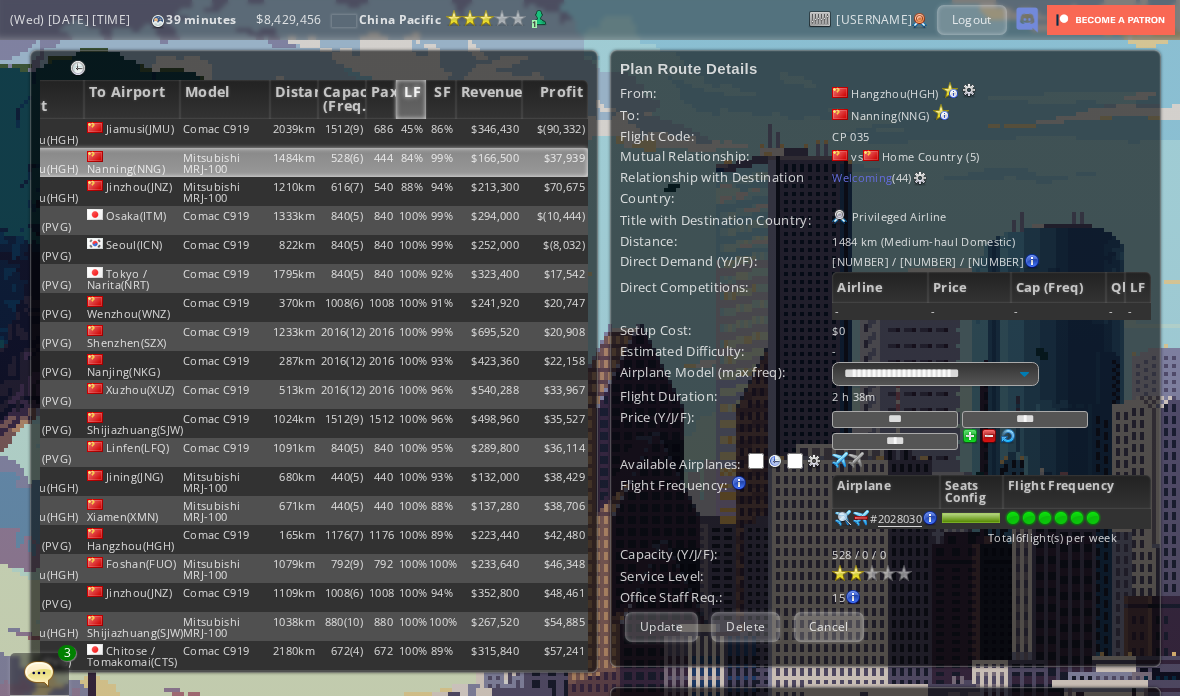 type on "***" 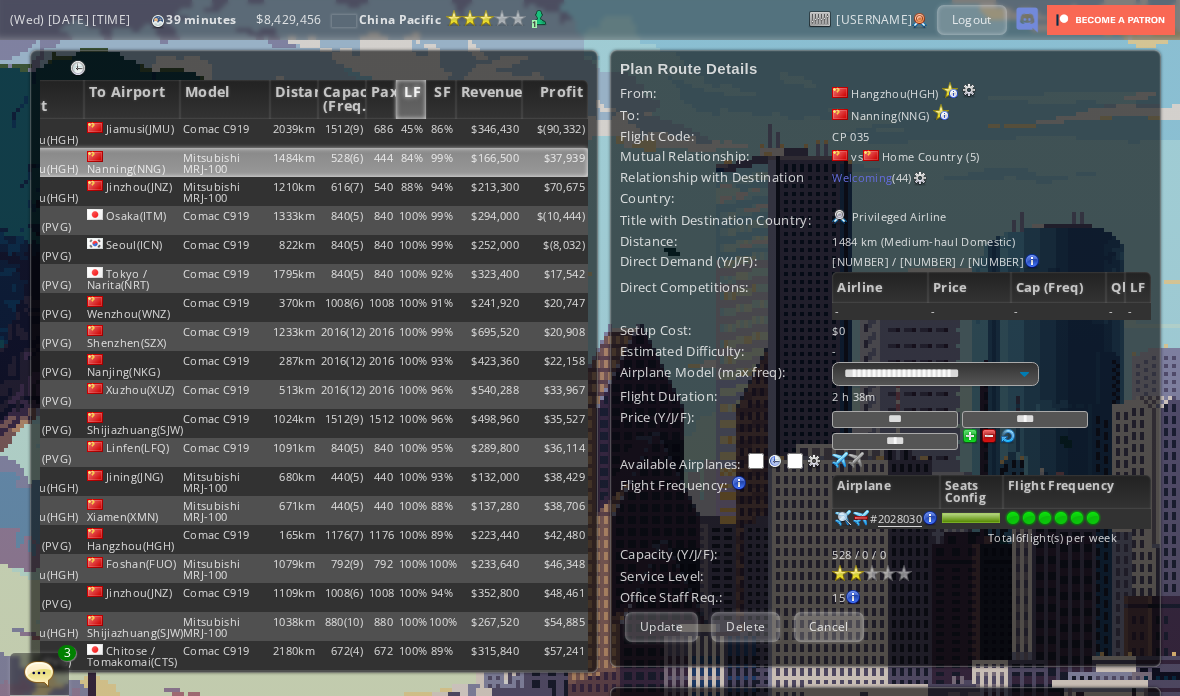click on "Update" at bounding box center (661, 626) 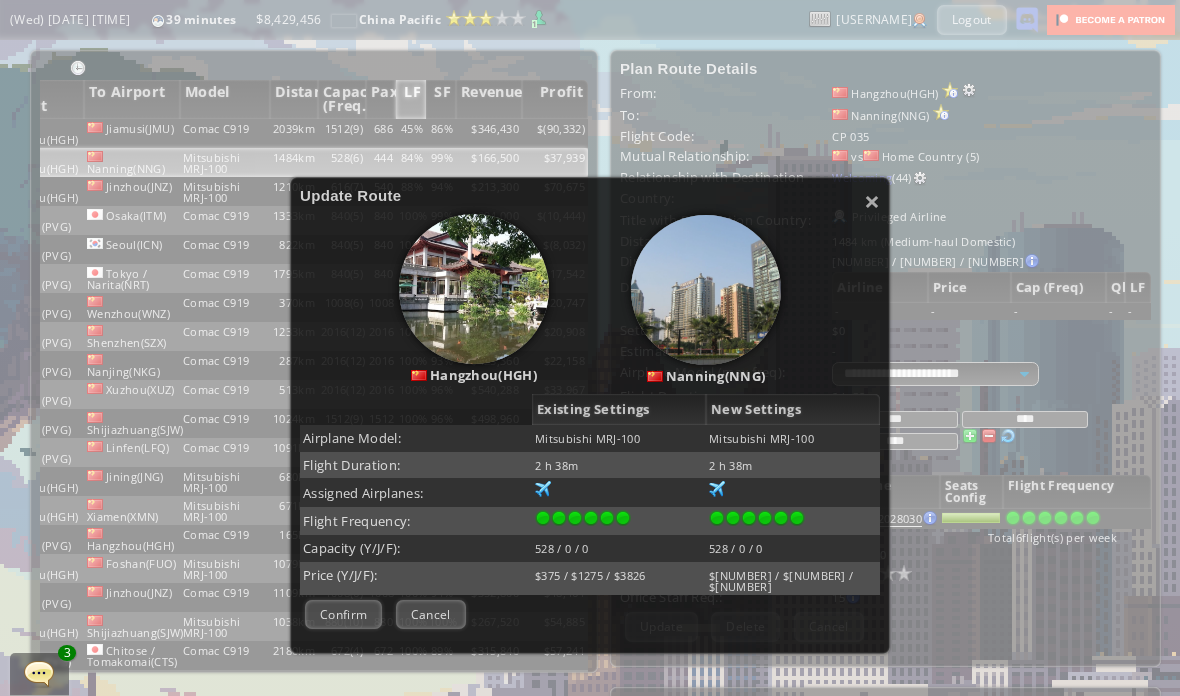 click on "Confirm" at bounding box center (343, 614) 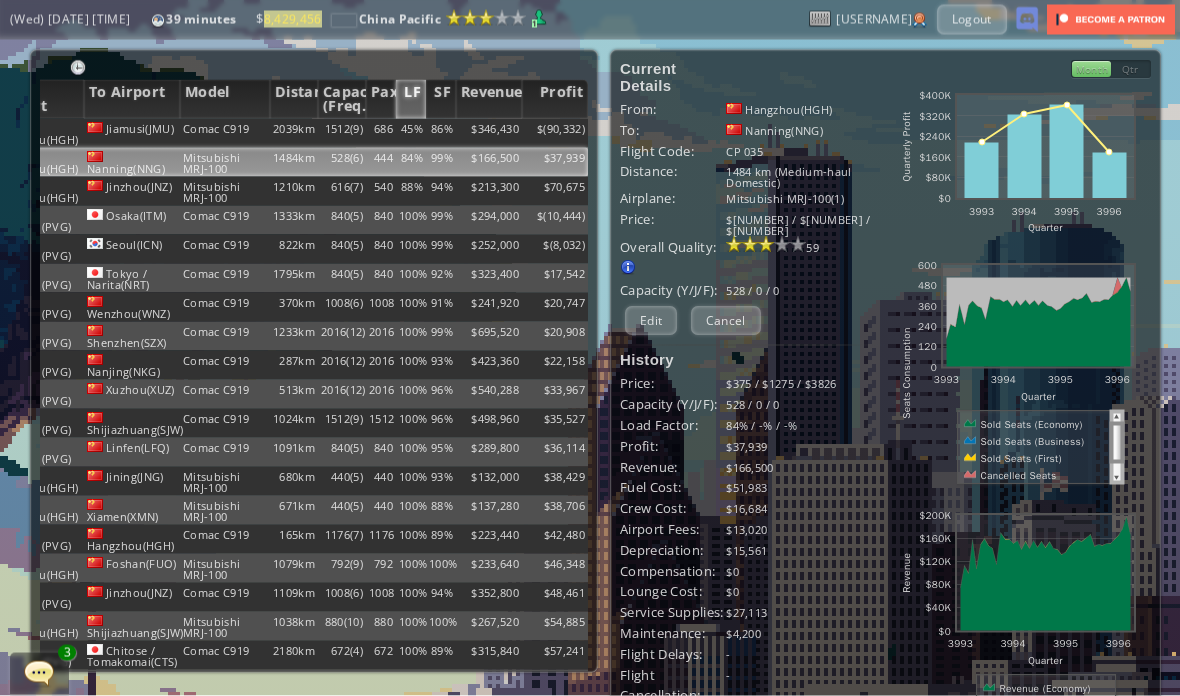 scroll, scrollTop: 0, scrollLeft: 0, axis: both 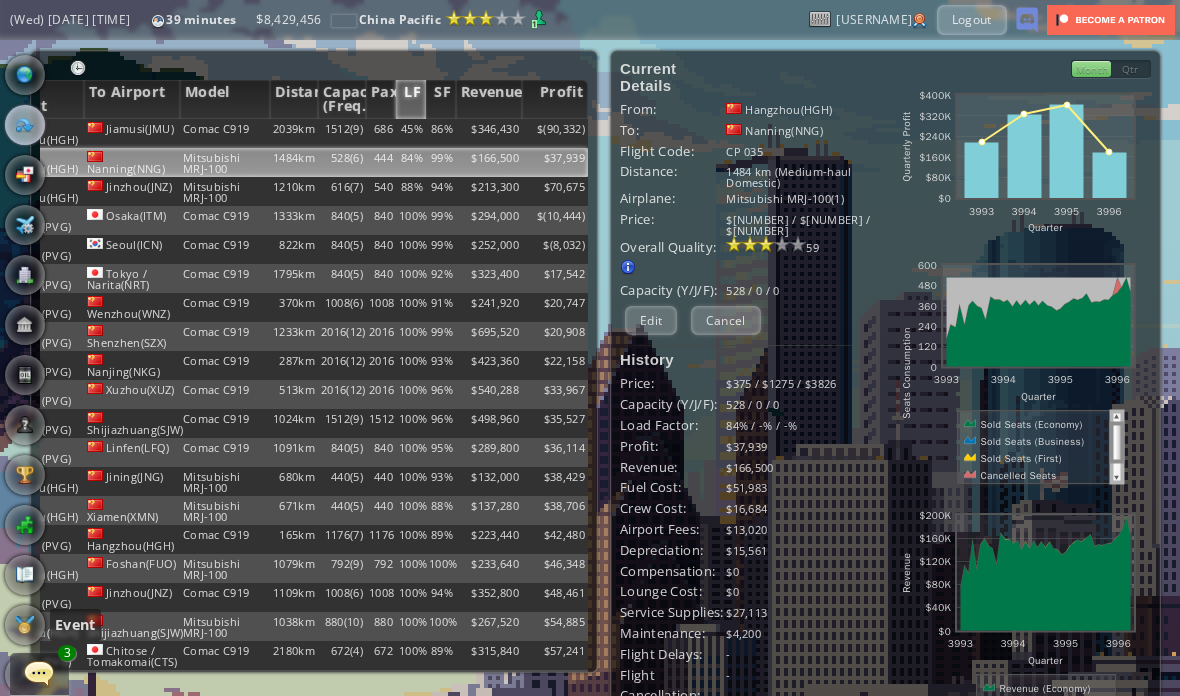 click at bounding box center [25, 625] 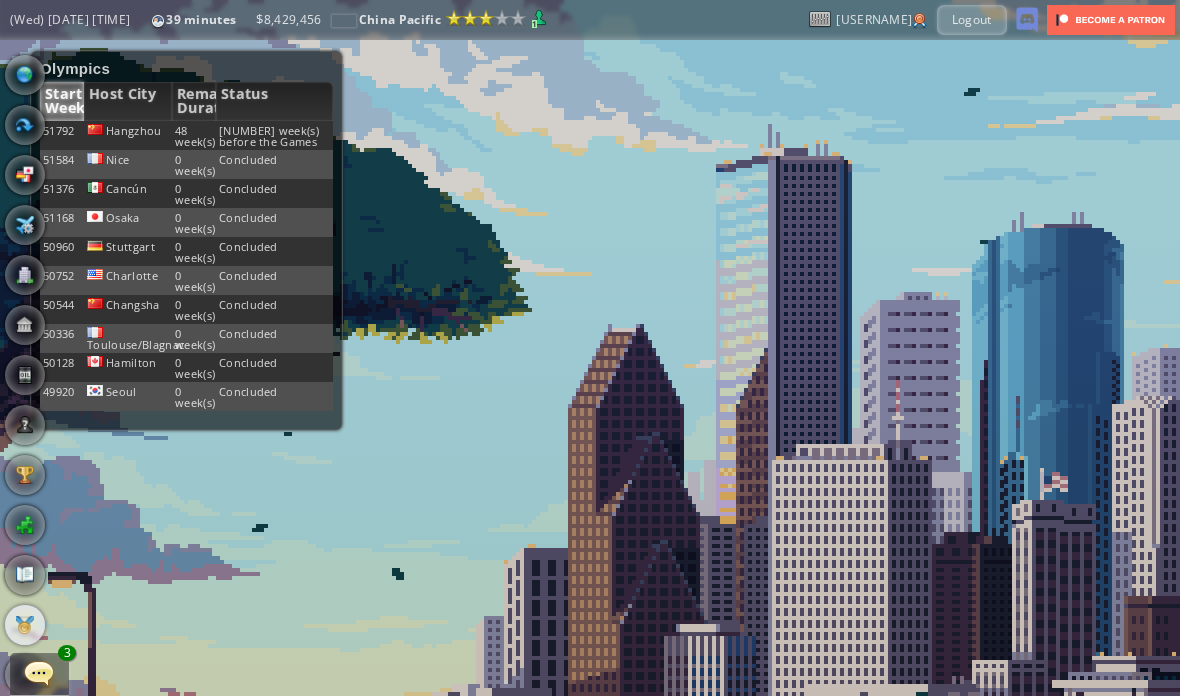 click on "[NUMBER] week(s) before the Games" at bounding box center (274, 135) 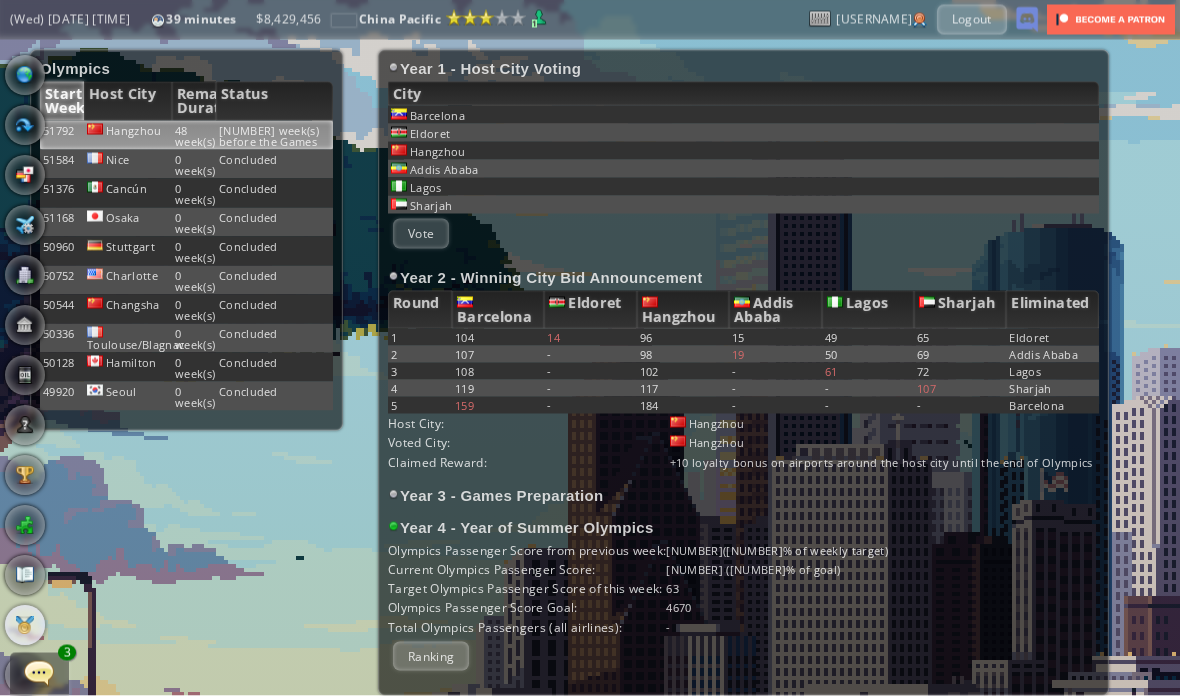 scroll, scrollTop: 80, scrollLeft: 0, axis: vertical 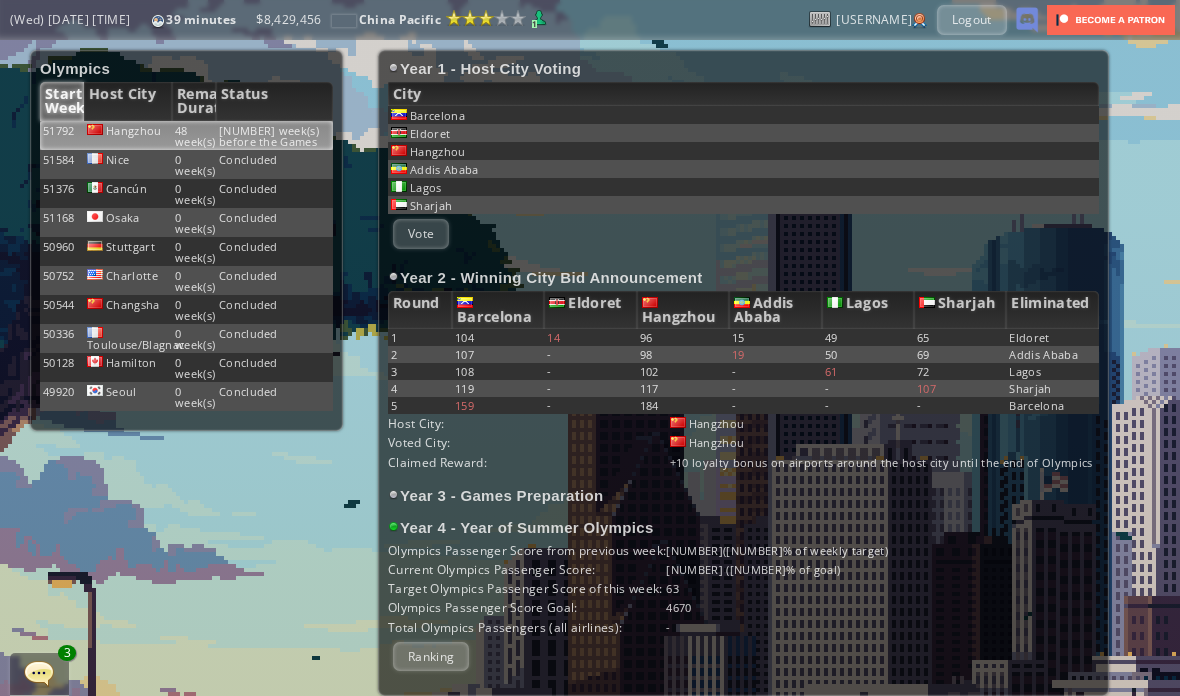 click on "Ranking" at bounding box center [431, 656] 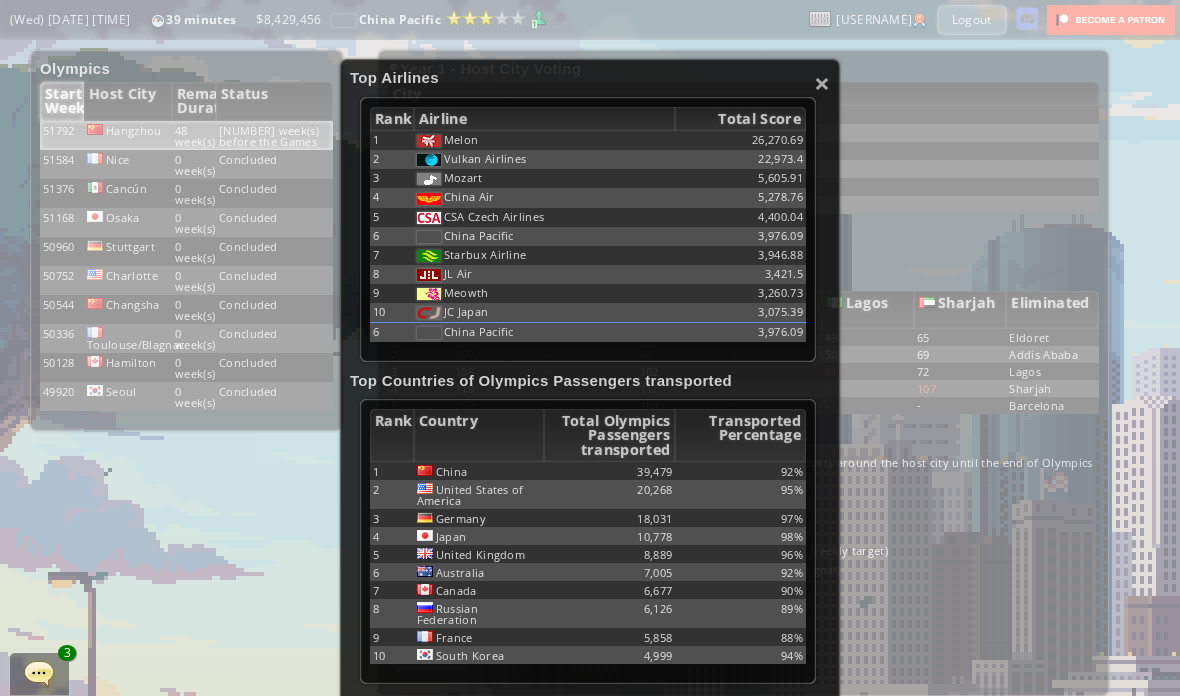 scroll, scrollTop: 0, scrollLeft: 0, axis: both 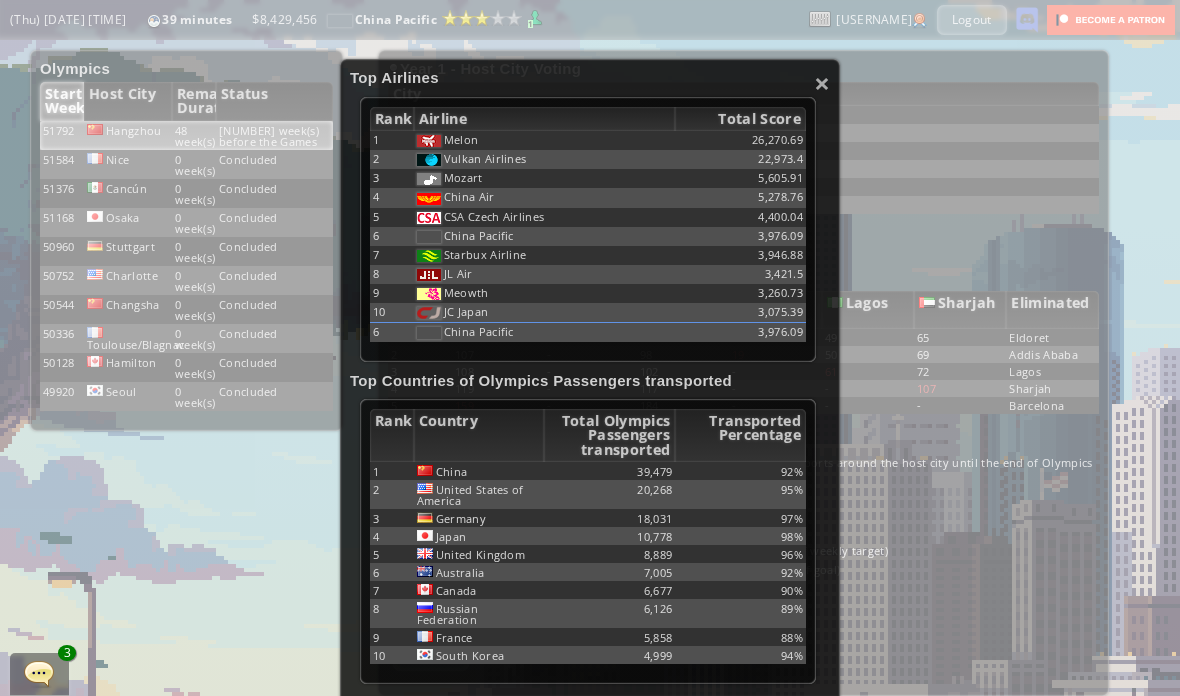 click on "×" at bounding box center [822, 83] 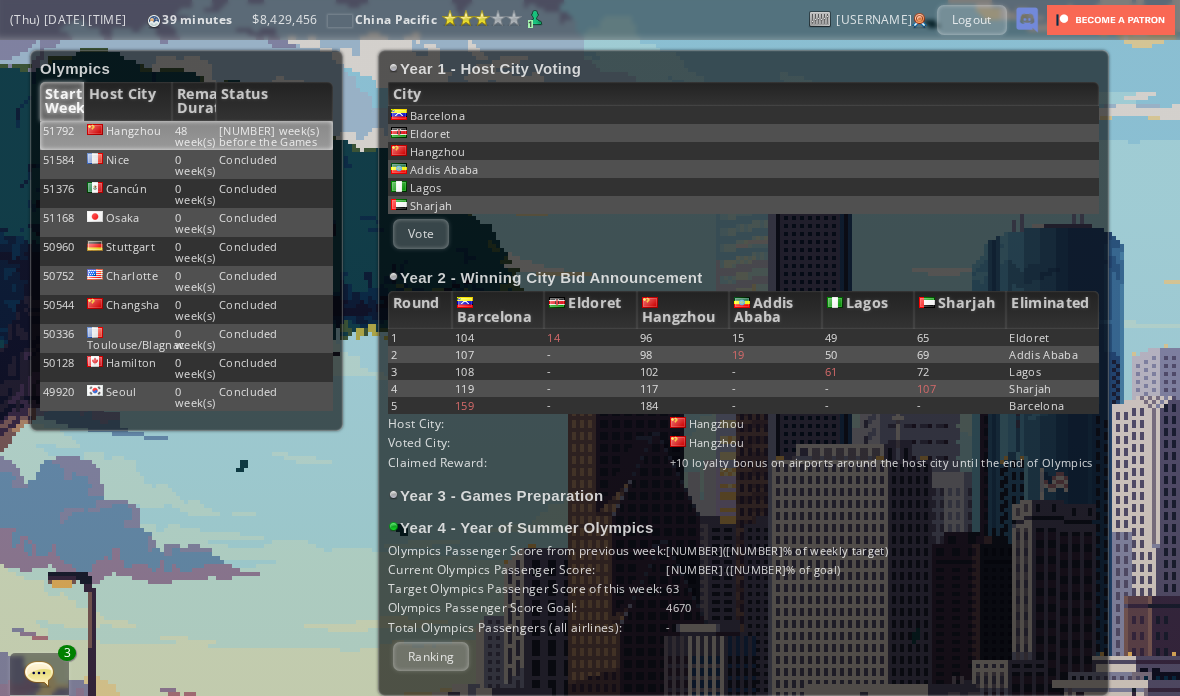 click on "Addis Ababa" at bounding box center (743, 115) 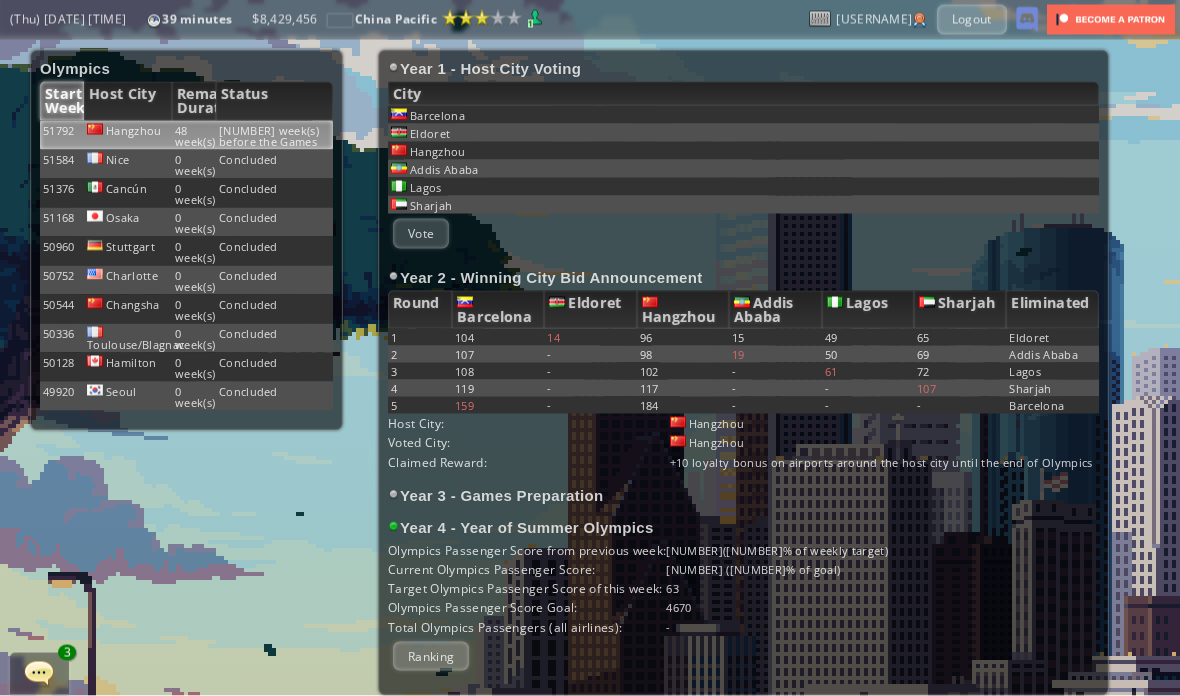 scroll, scrollTop: 0, scrollLeft: 0, axis: both 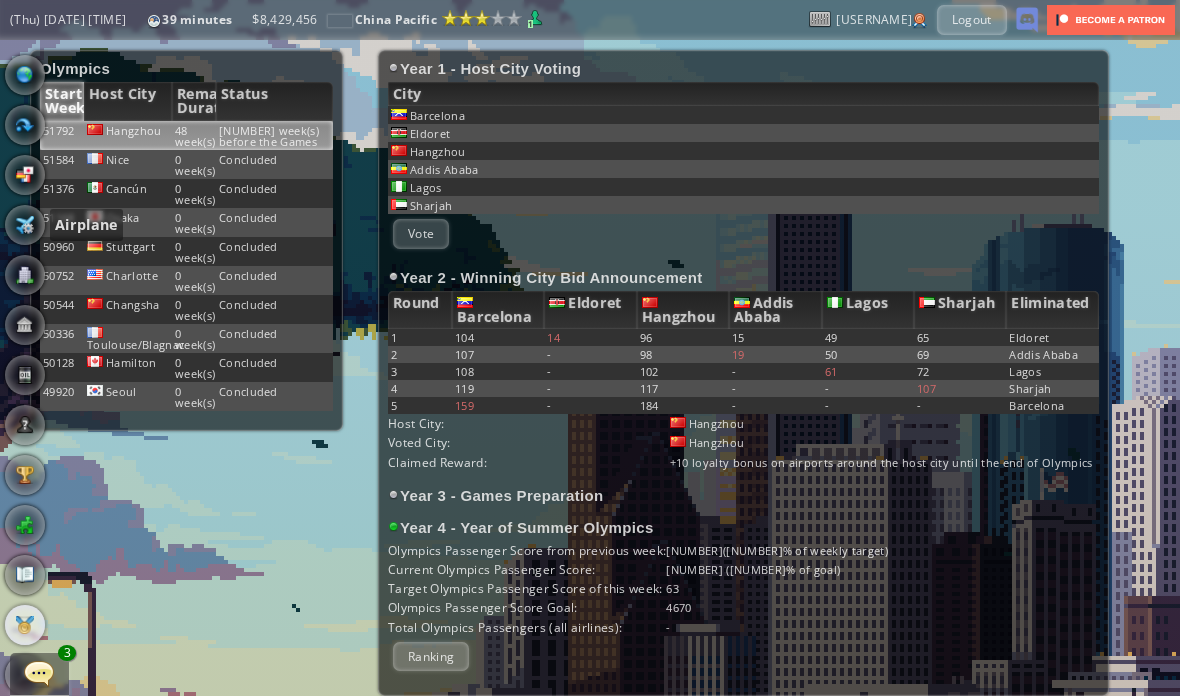 click at bounding box center [25, 225] 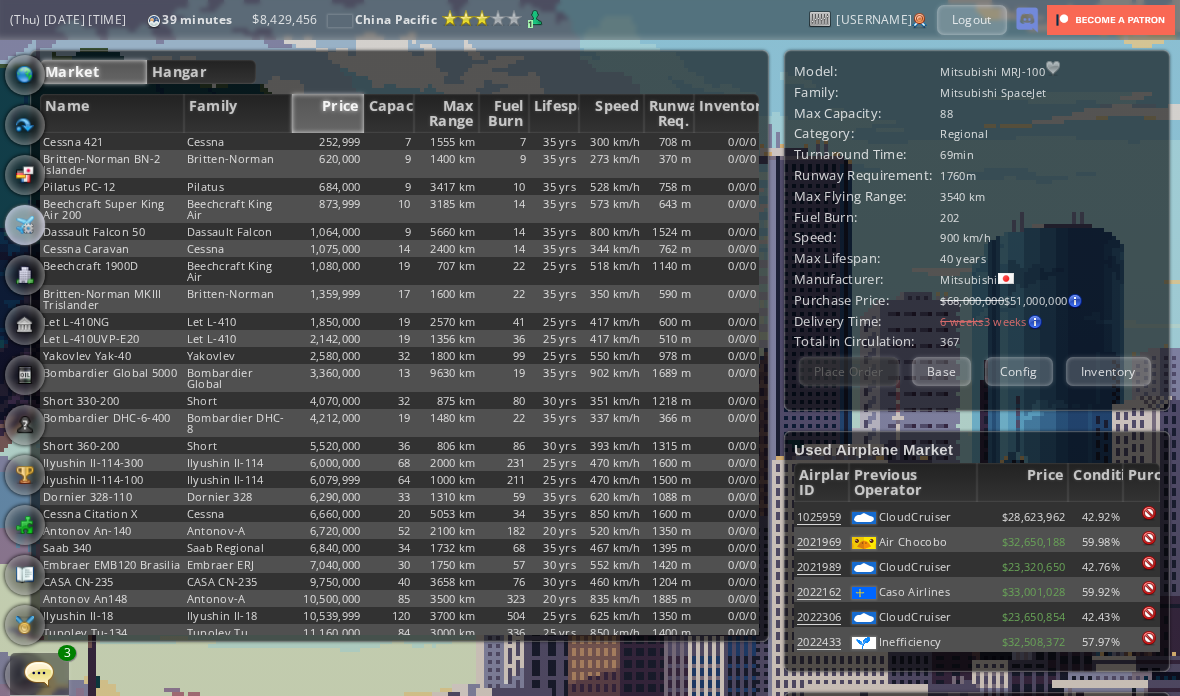click on "Hangar" at bounding box center [201, 72] 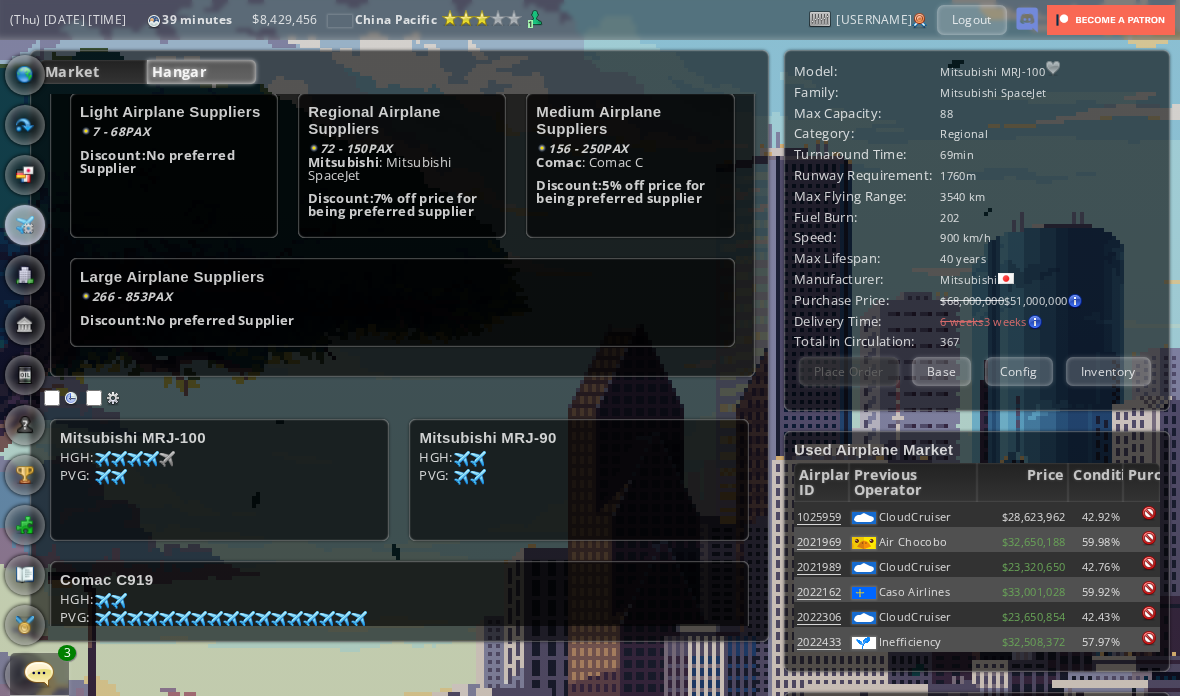 scroll, scrollTop: 148, scrollLeft: 0, axis: vertical 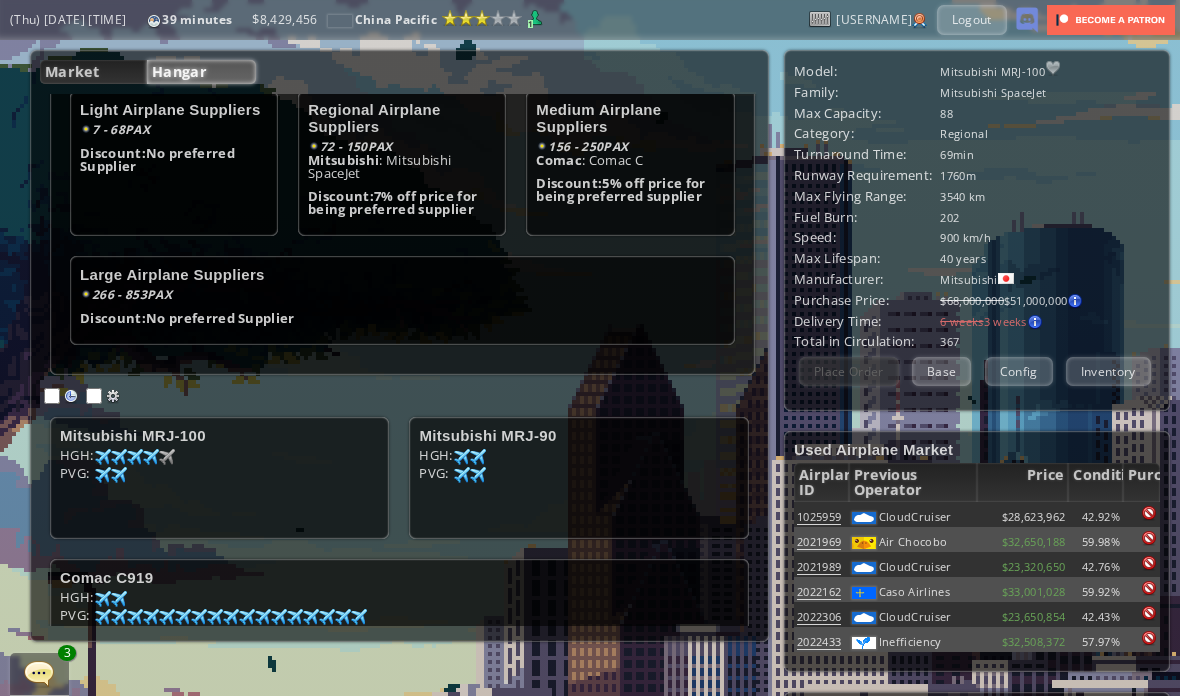 click at bounding box center (71, 396) 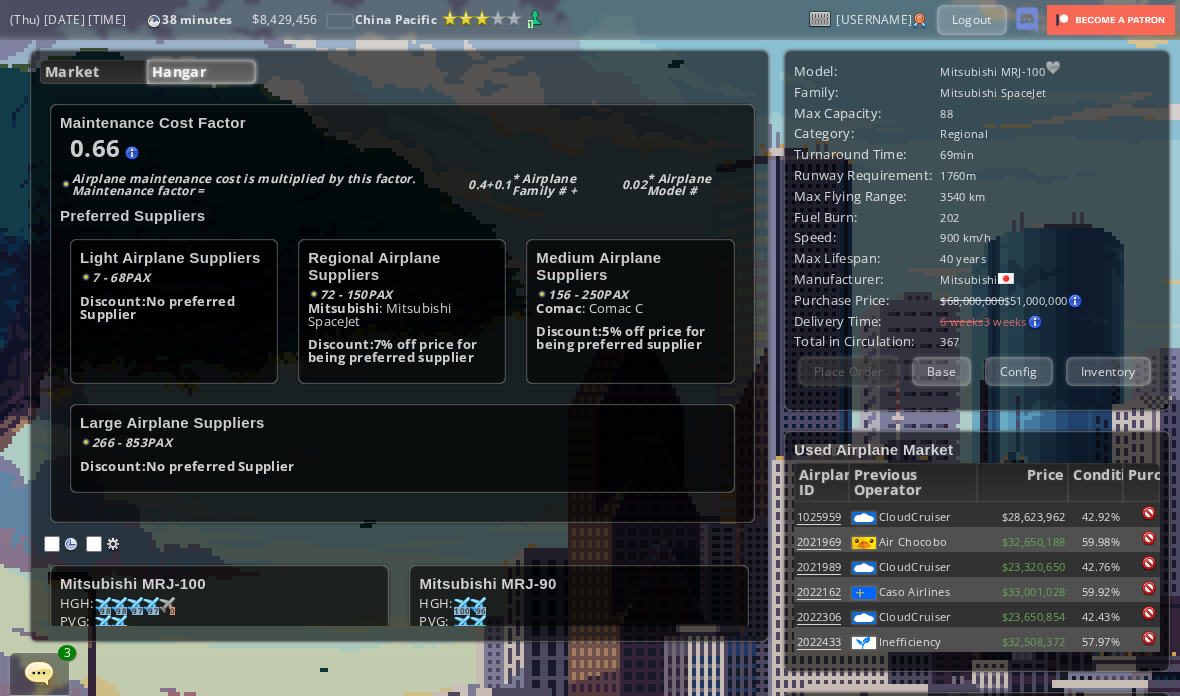 scroll, scrollTop: 0, scrollLeft: 0, axis: both 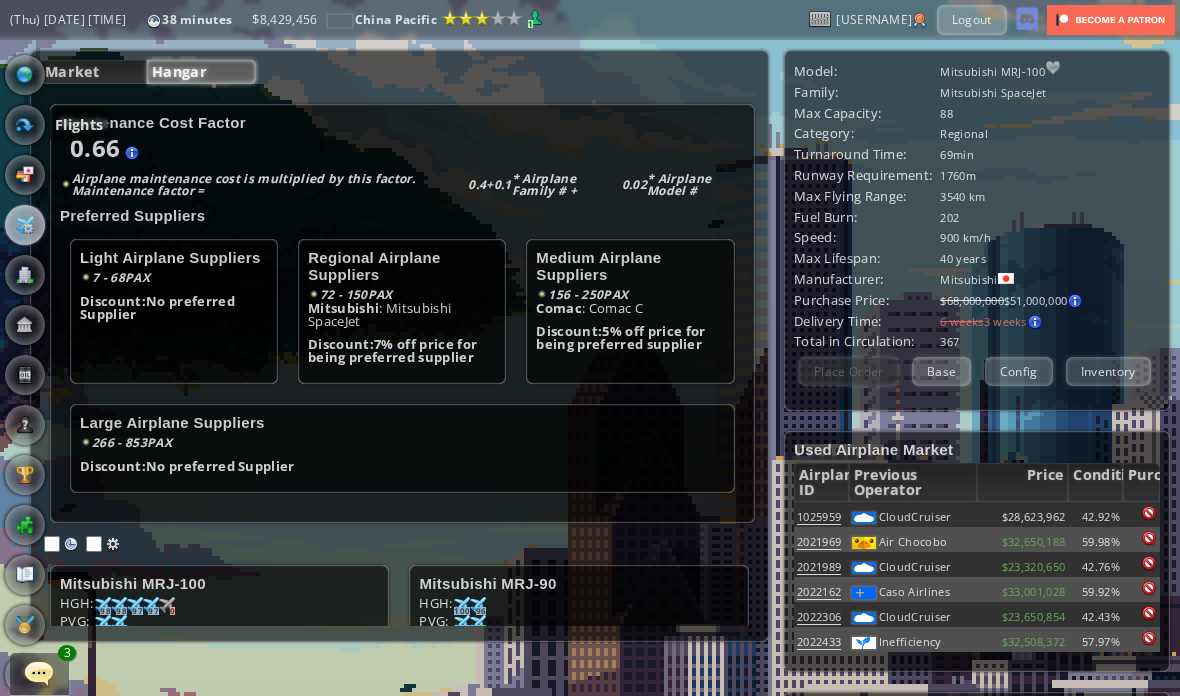 click at bounding box center [25, 125] 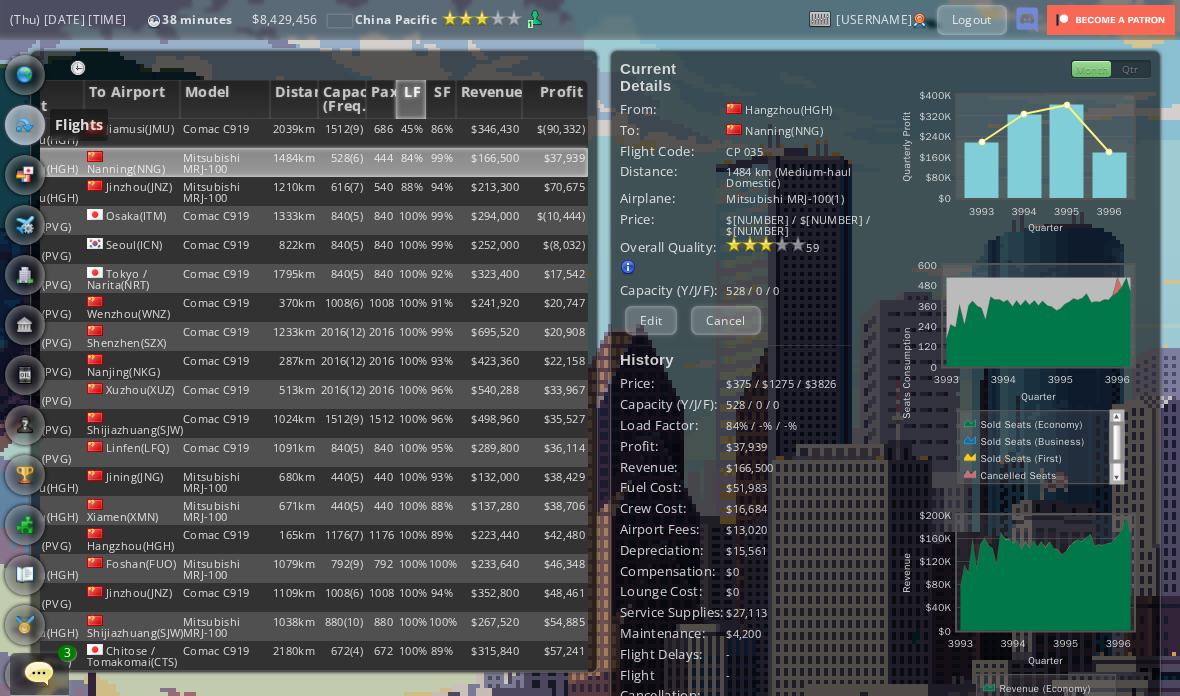 click on "To Airport" at bounding box center (132, 99) 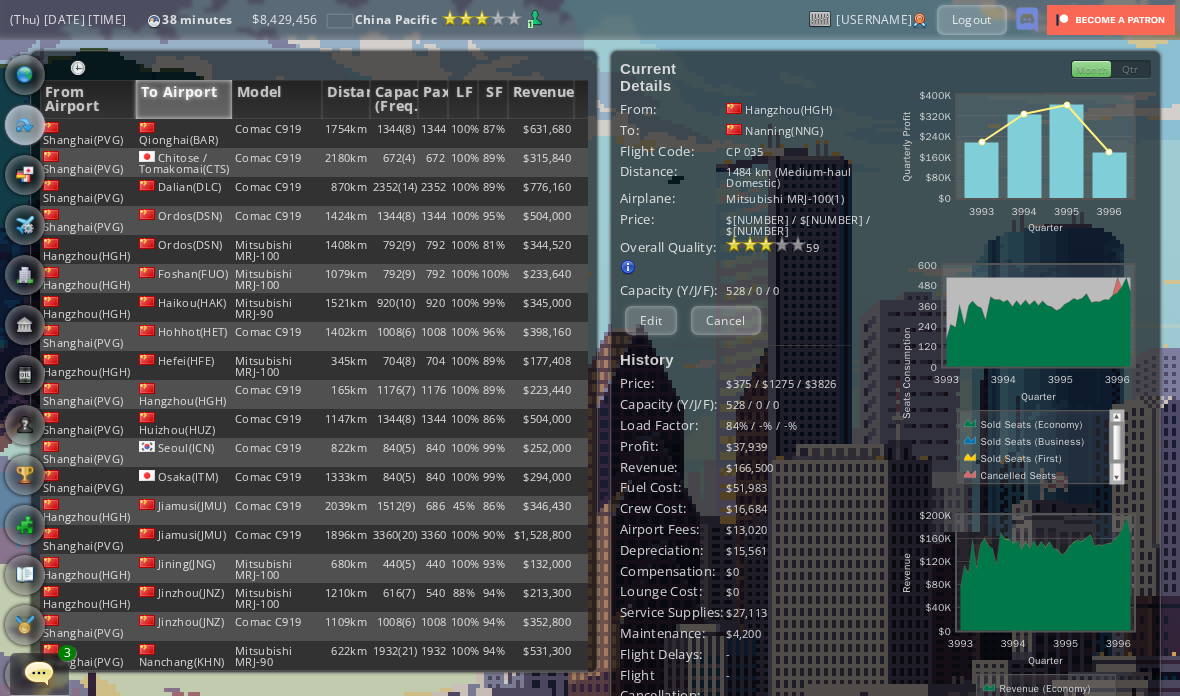 scroll, scrollTop: 0, scrollLeft: 0, axis: both 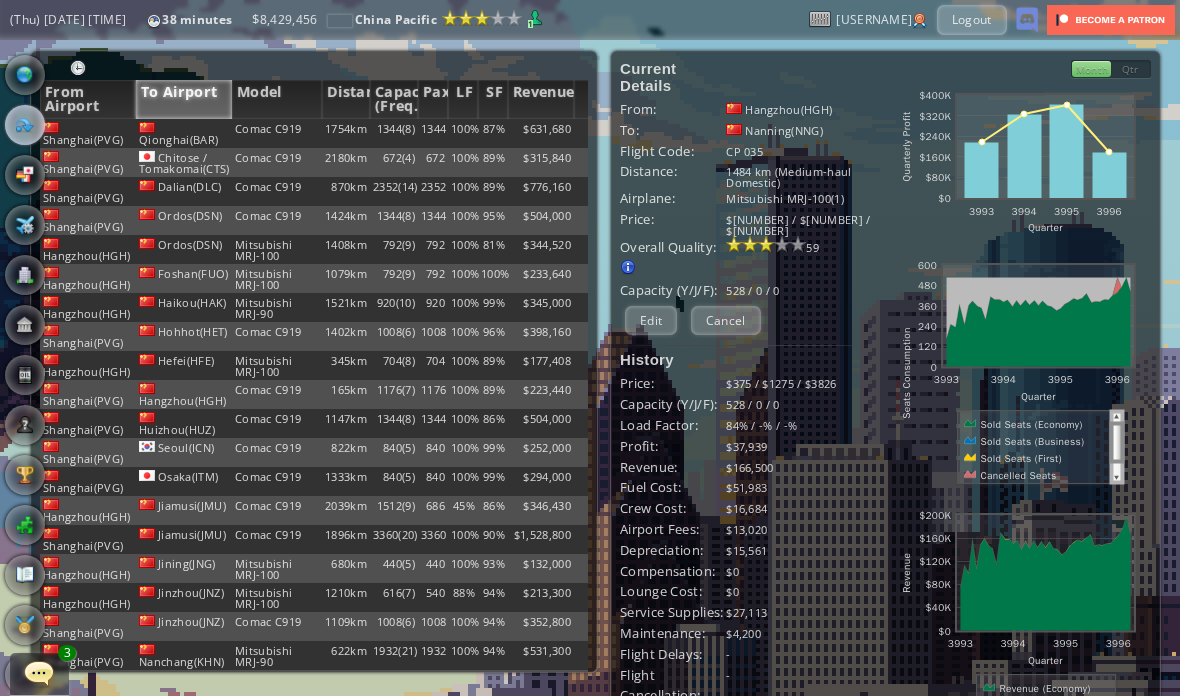 click on "From Airport" at bounding box center (88, 99) 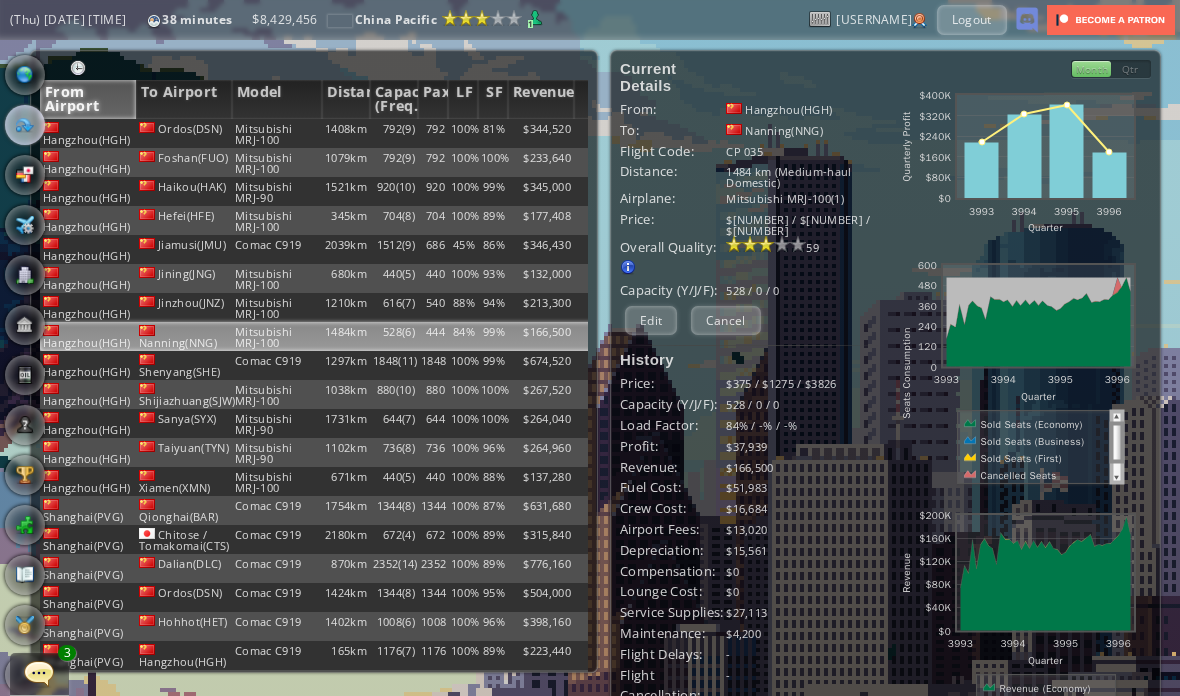 click on "From Airport" at bounding box center [88, 99] 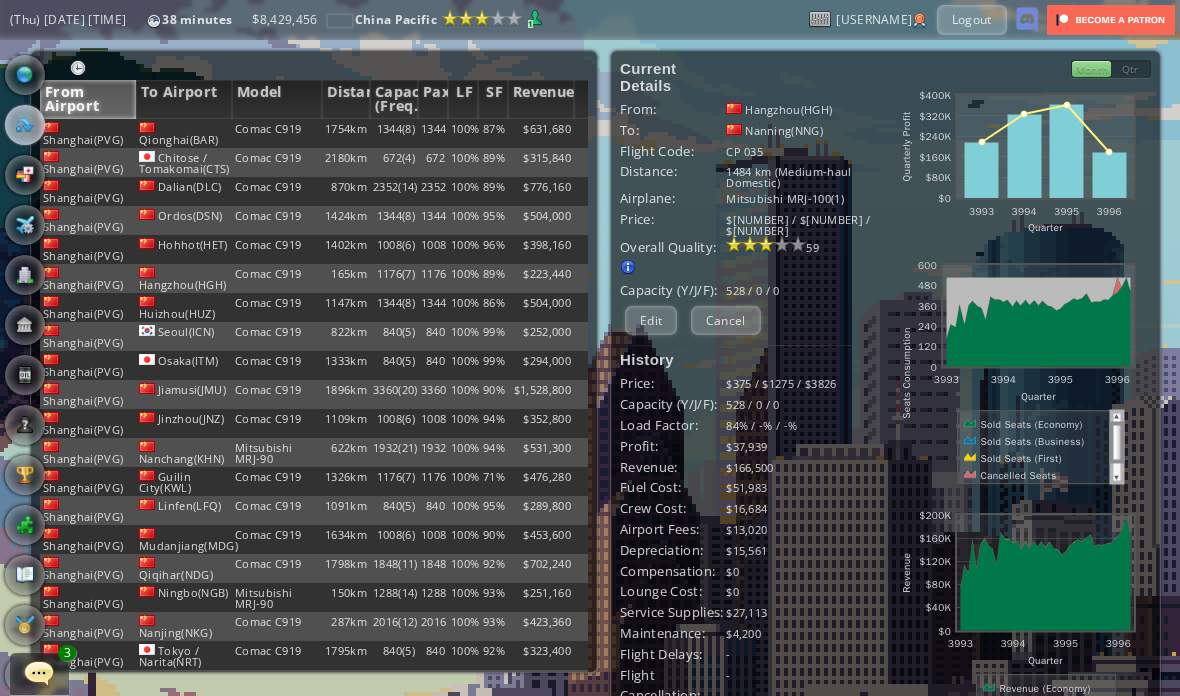 click on "Revenue" at bounding box center (541, 99) 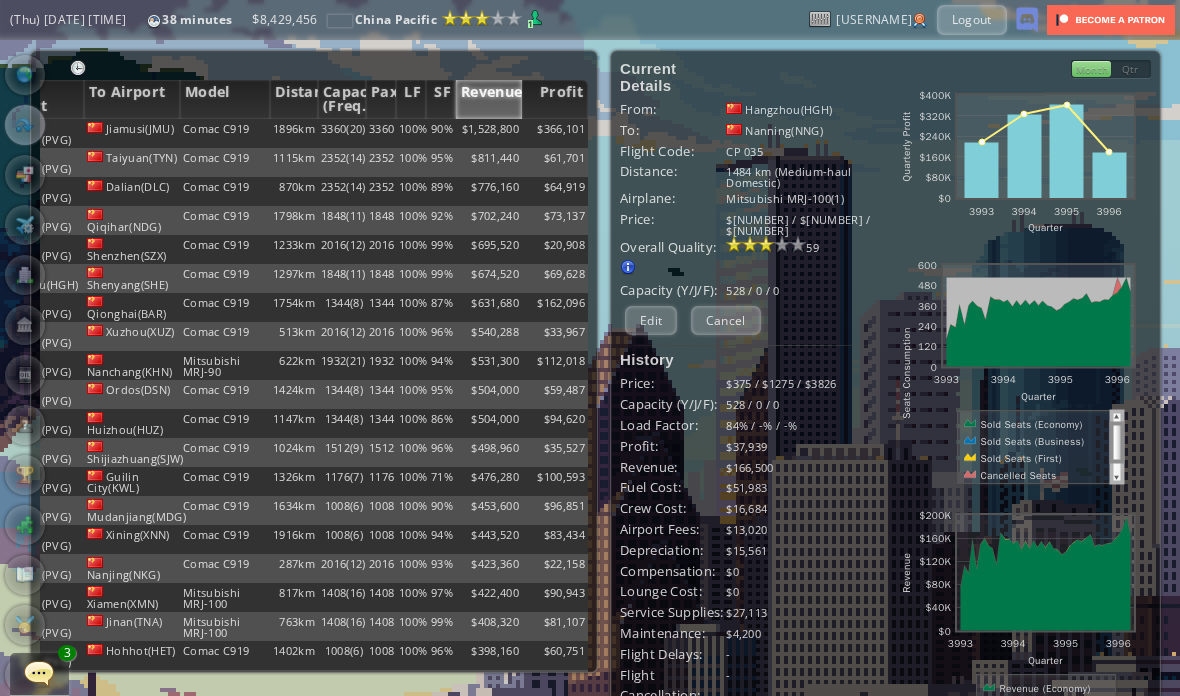 scroll, scrollTop: 0, scrollLeft: 52, axis: horizontal 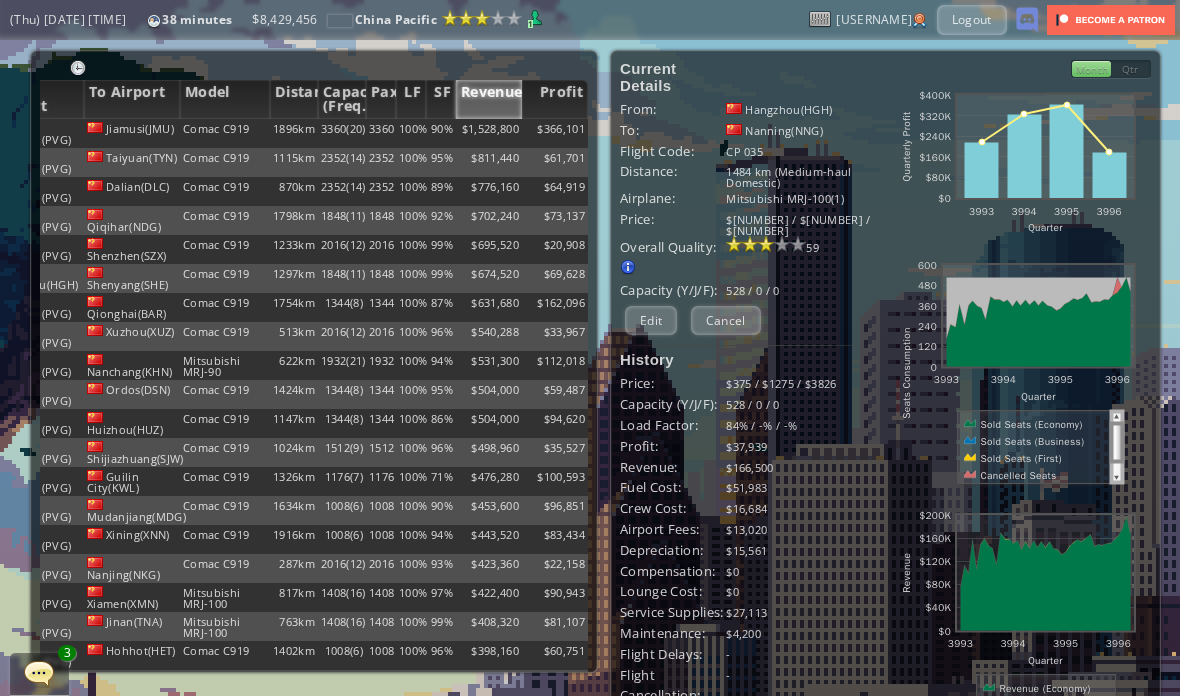 click on "Profit" at bounding box center (555, 99) 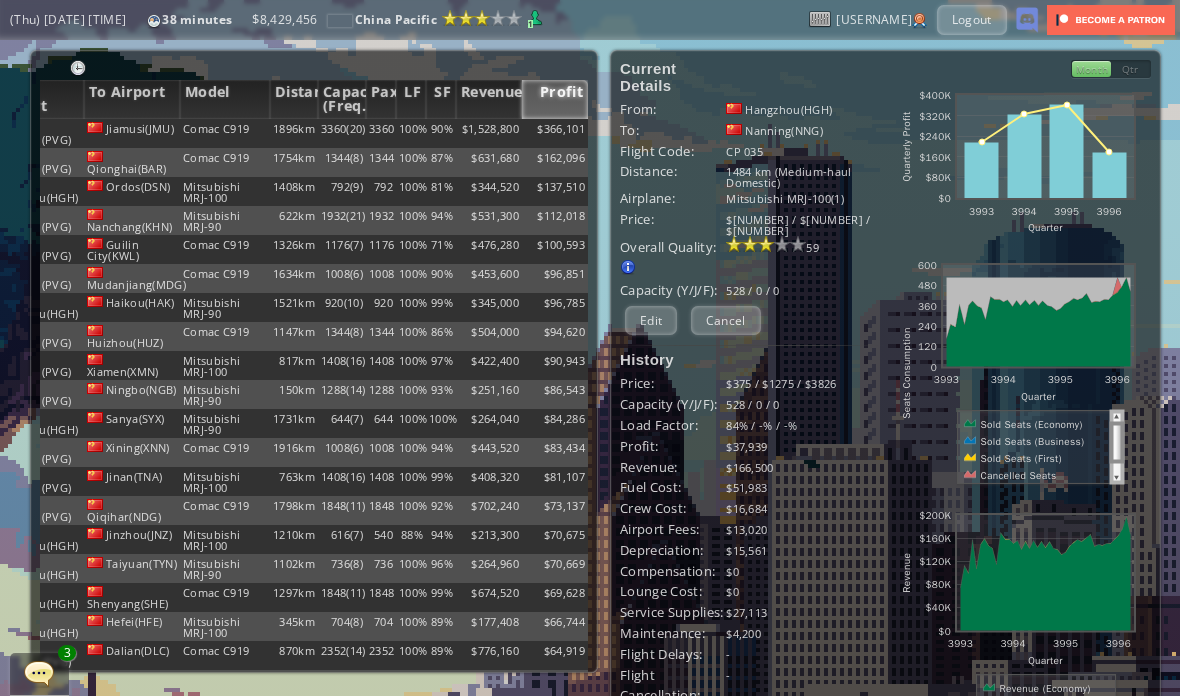 click on "Profit" at bounding box center (555, 99) 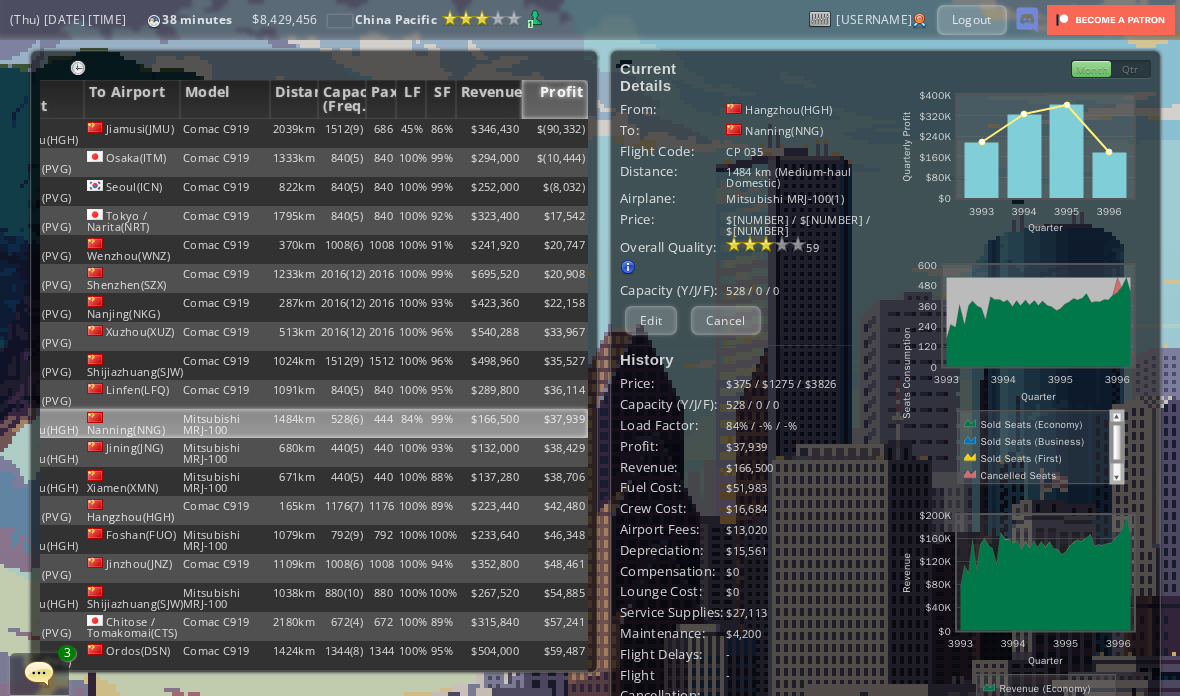 click on "Profit" at bounding box center (555, 99) 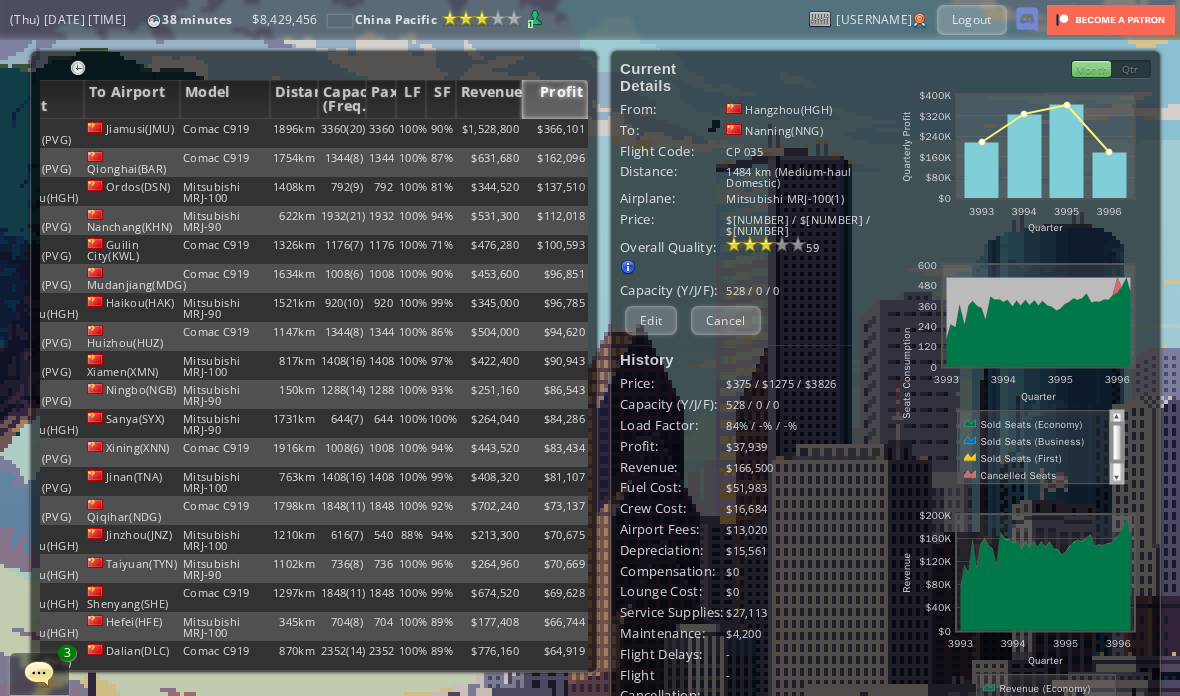 click on "Profit" at bounding box center [555, 99] 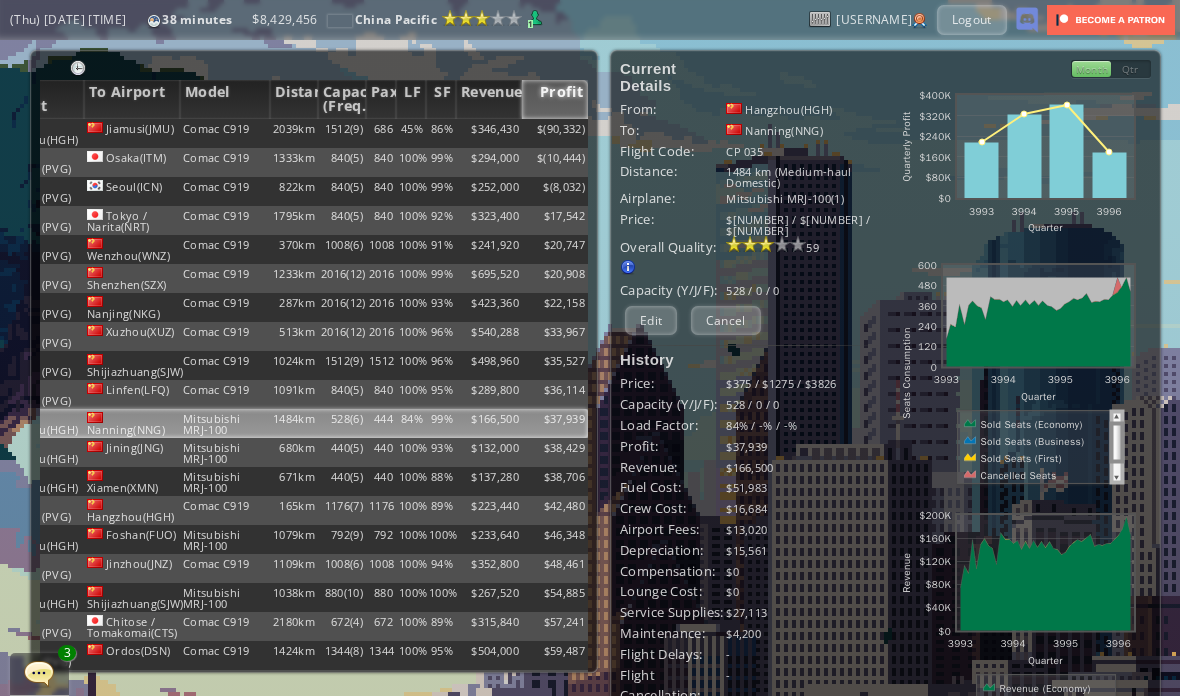 click on "Profit" at bounding box center [555, 99] 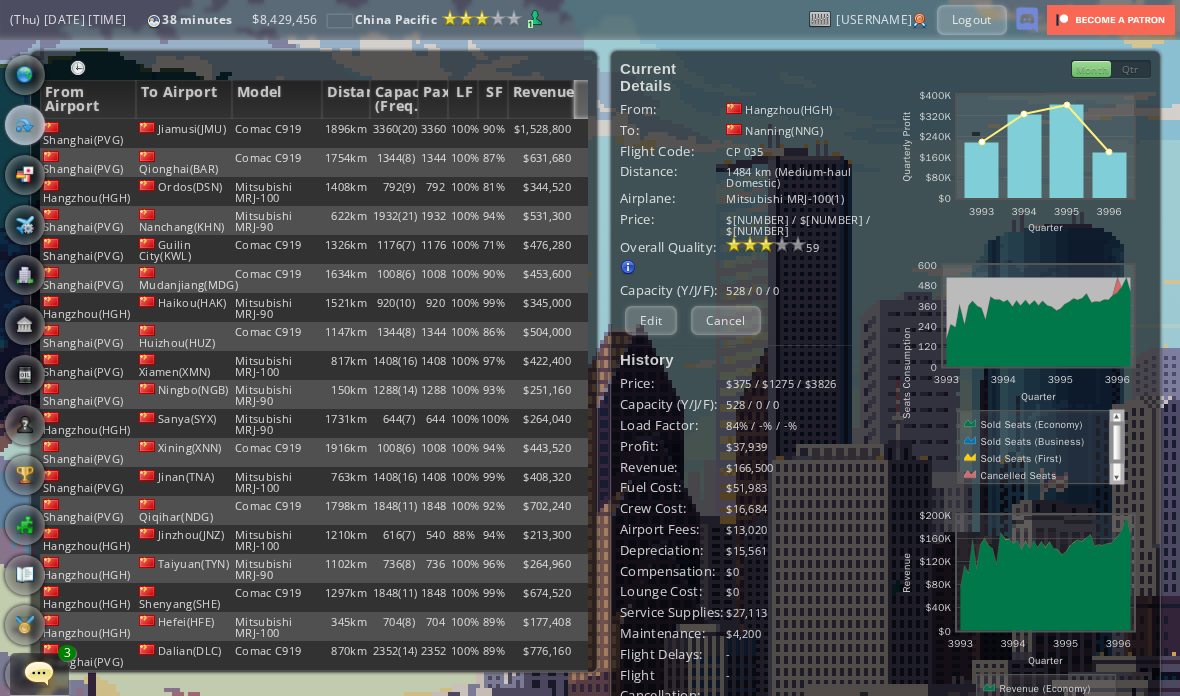 scroll, scrollTop: 0, scrollLeft: 0, axis: both 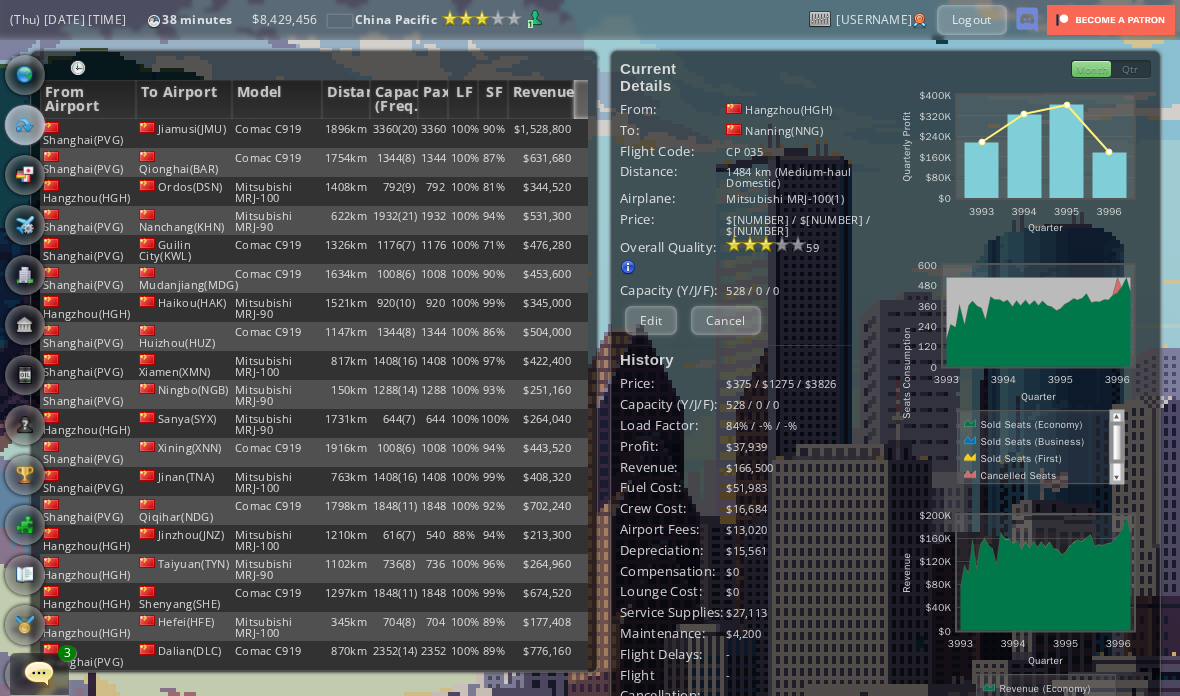 click on "From Airport" at bounding box center [88, 99] 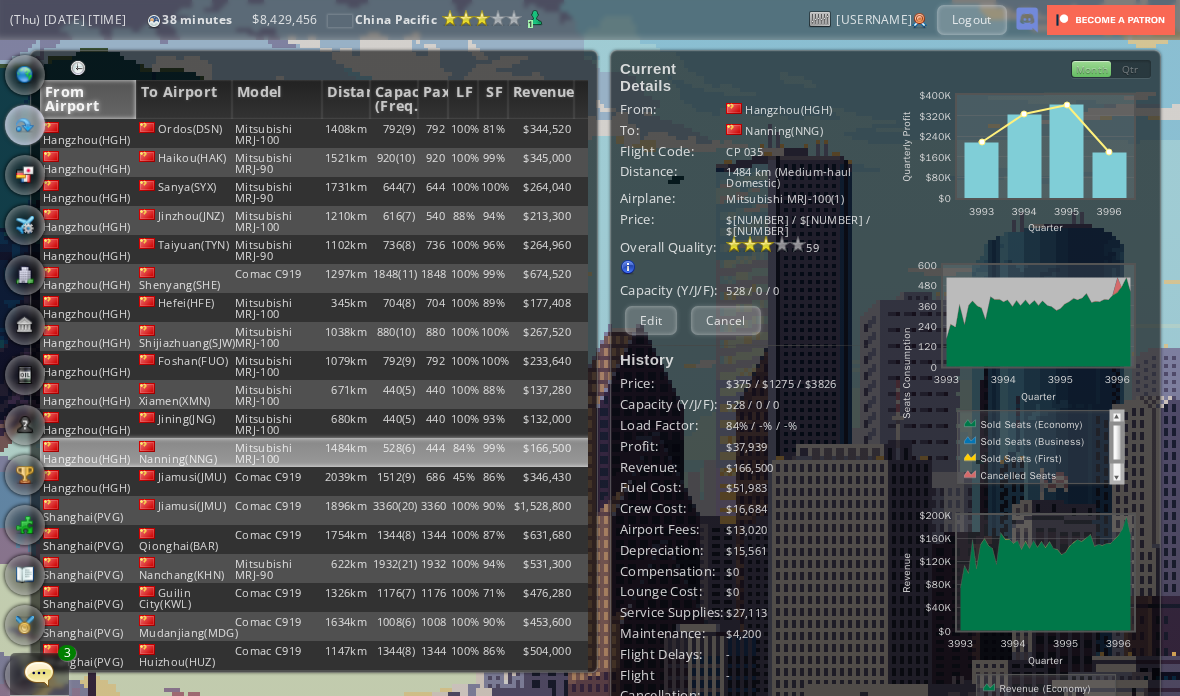 click on "From Airport" at bounding box center [88, 99] 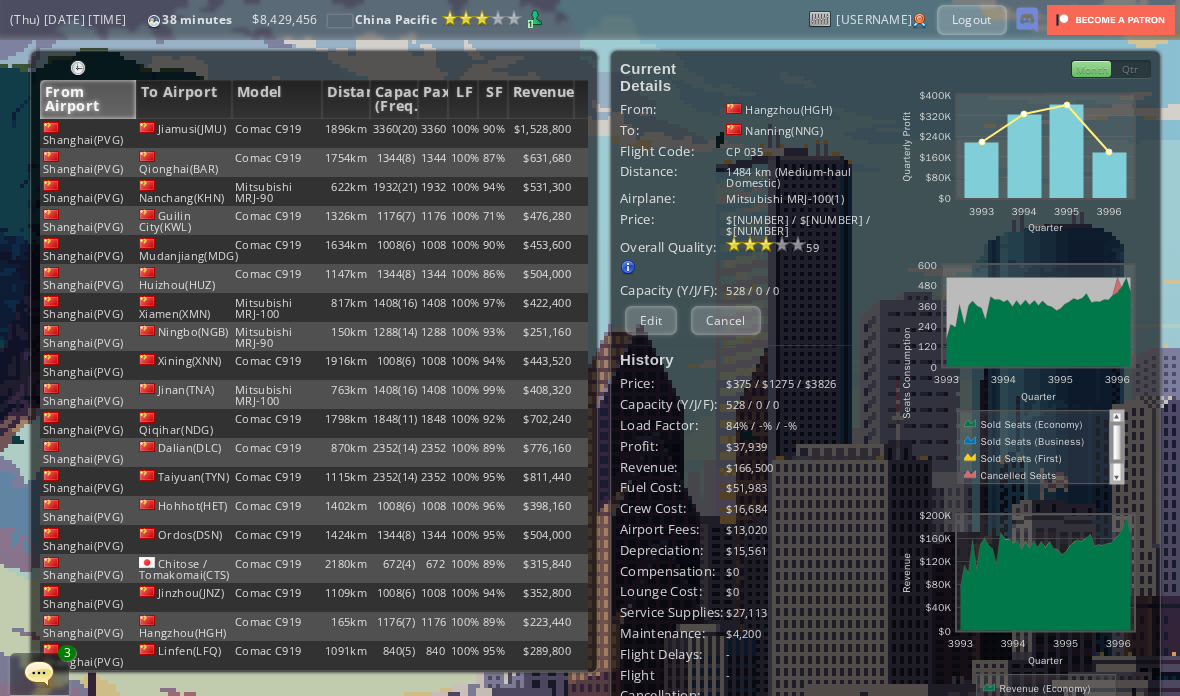 click on "94%" at bounding box center [493, 133] 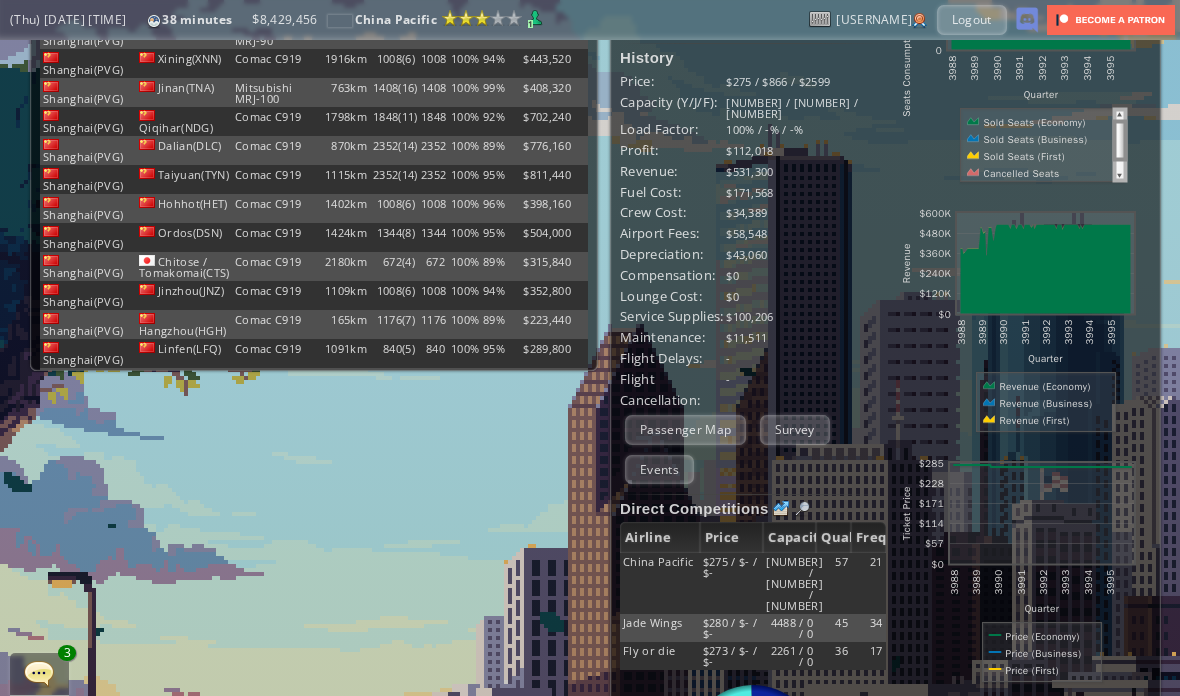 scroll, scrollTop: 322, scrollLeft: 0, axis: vertical 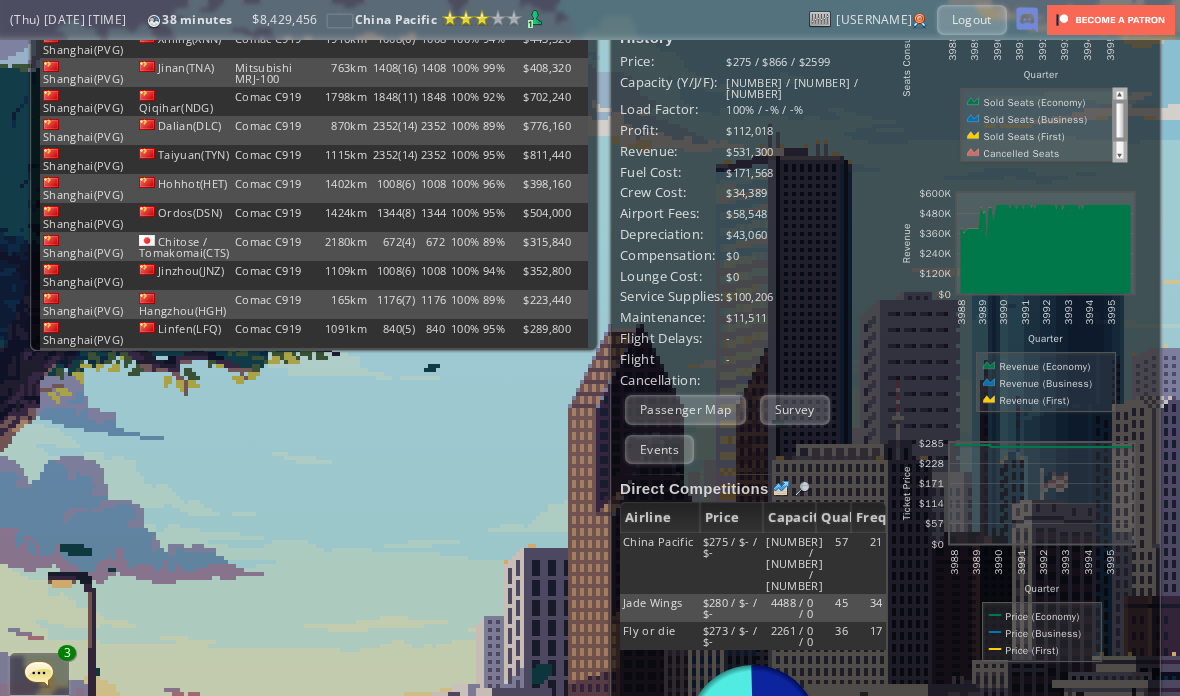 click on "Survey" at bounding box center [795, 409] 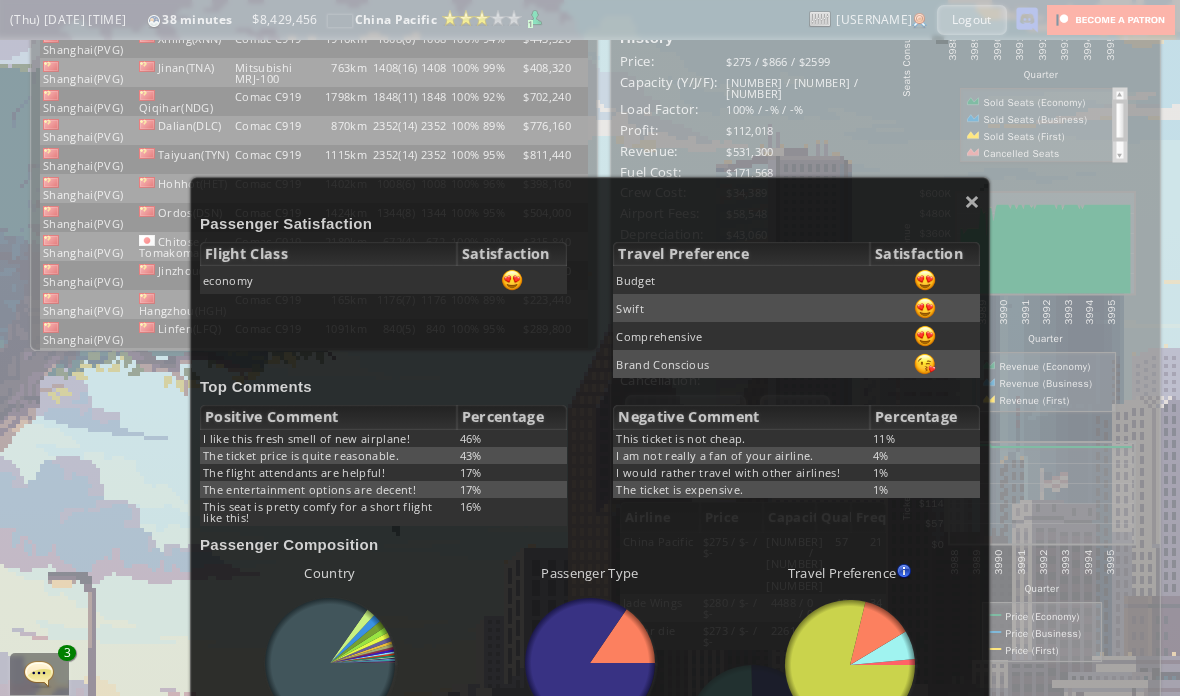 click on "×" at bounding box center (972, 201) 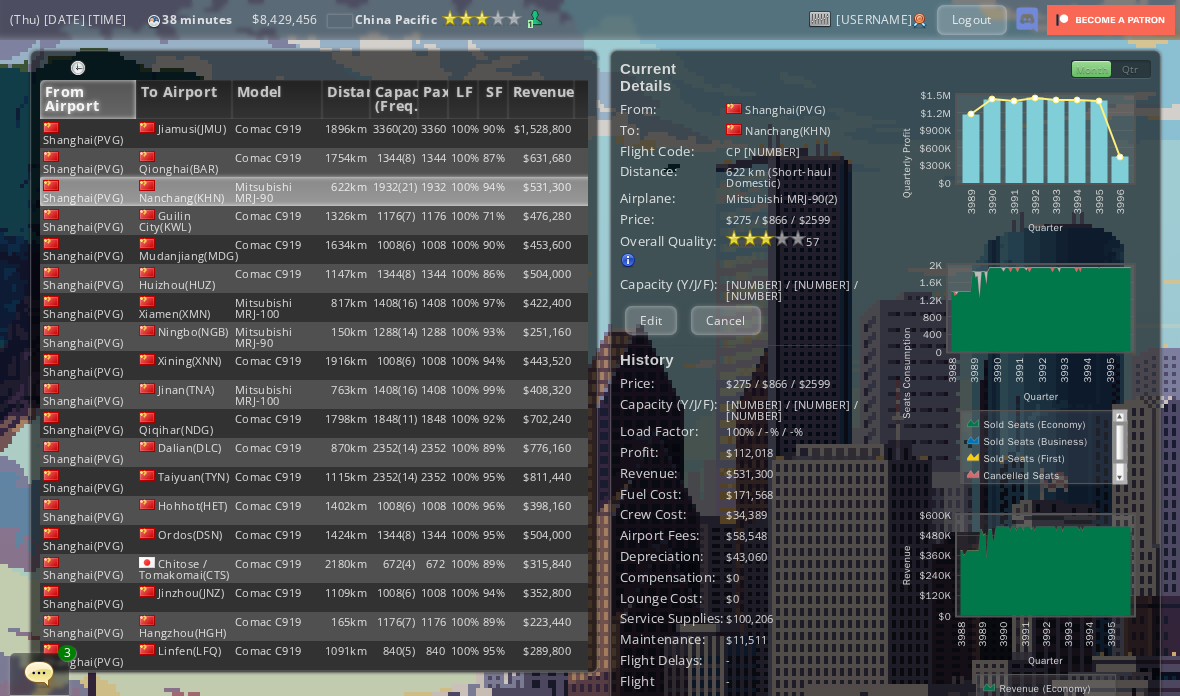 scroll, scrollTop: 0, scrollLeft: 0, axis: both 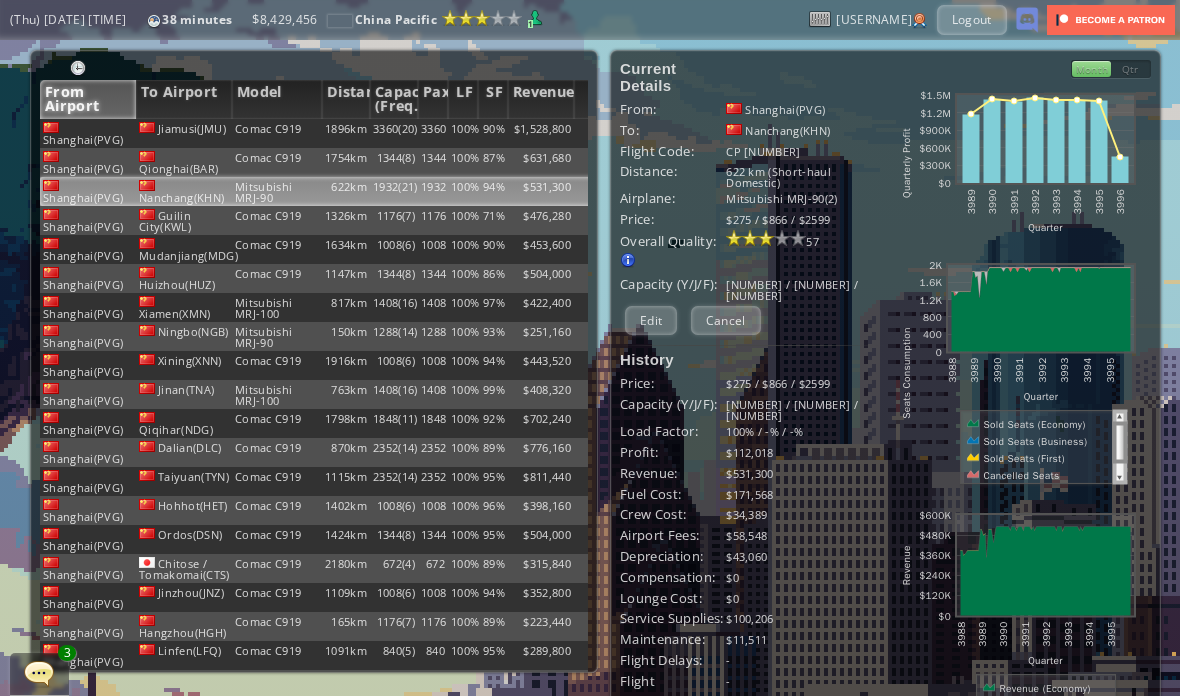 click on "100%" at bounding box center [463, 133] 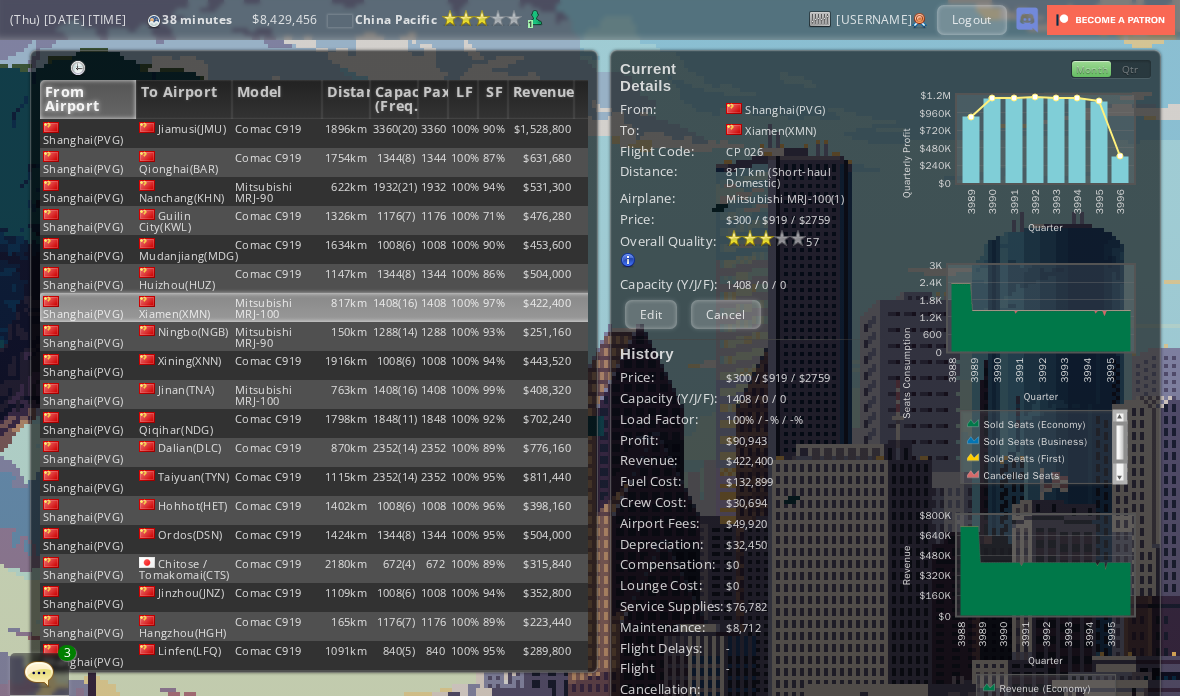 scroll, scrollTop: 0, scrollLeft: 0, axis: both 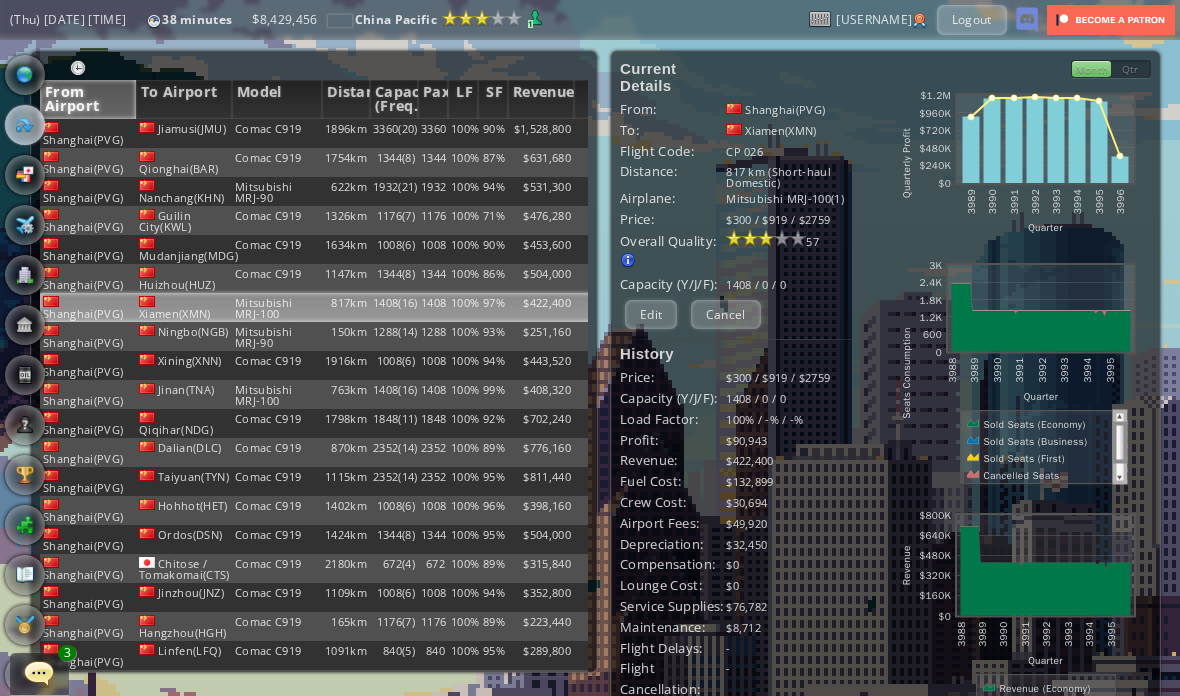 click on "$251,160" at bounding box center [541, 133] 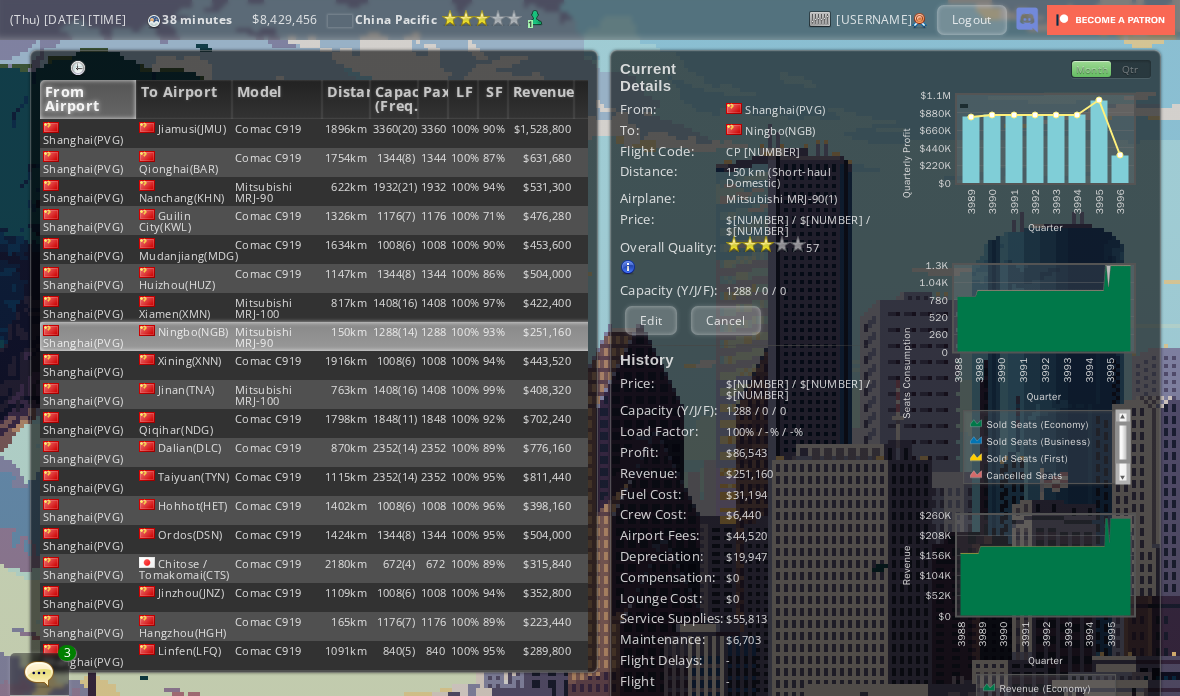 scroll, scrollTop: 0, scrollLeft: 0, axis: both 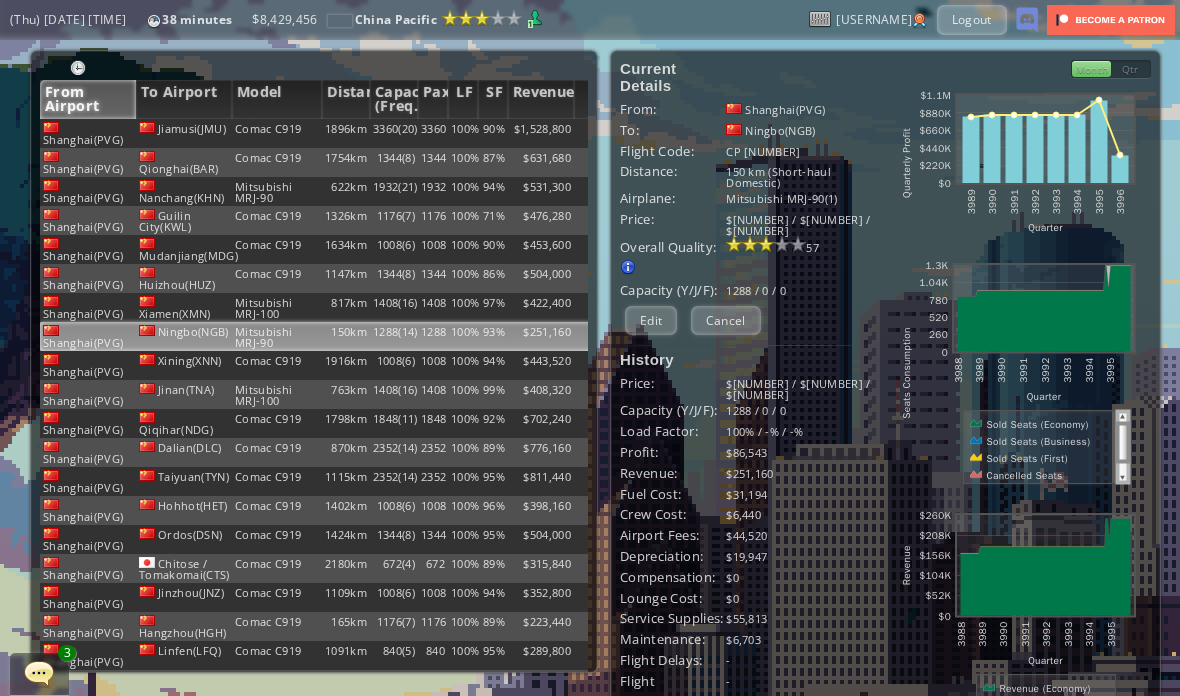 click on "$408,320" at bounding box center (541, 133) 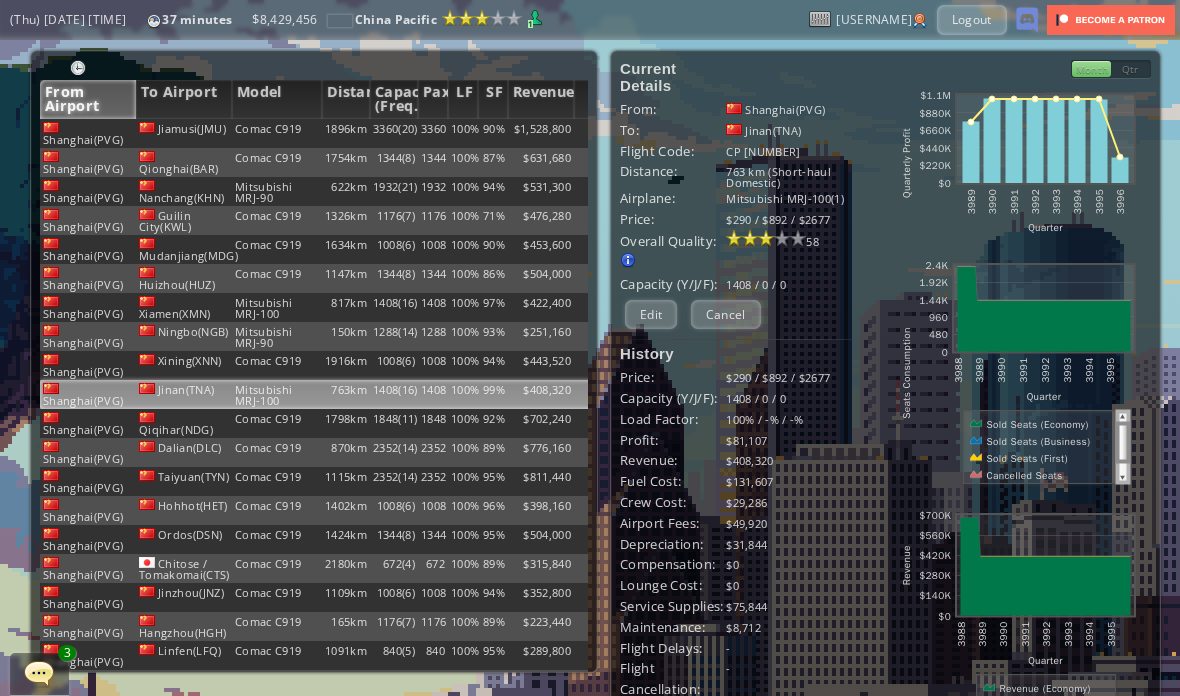 scroll, scrollTop: 0, scrollLeft: 0, axis: both 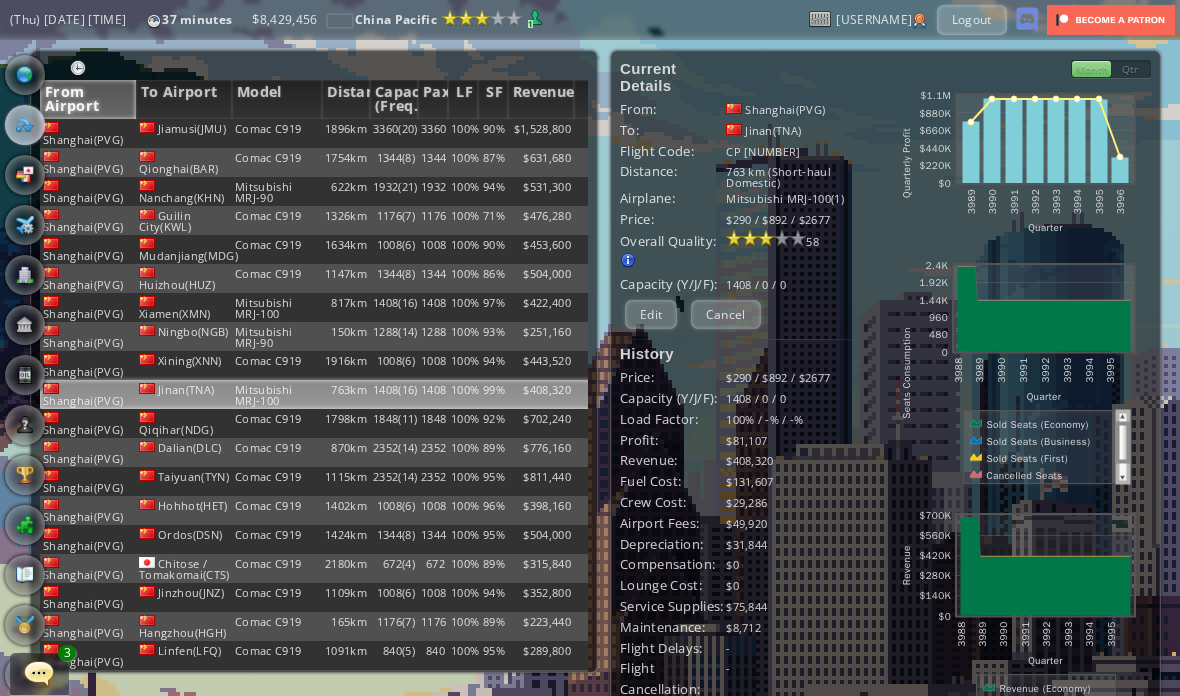 click at bounding box center [25, 75] 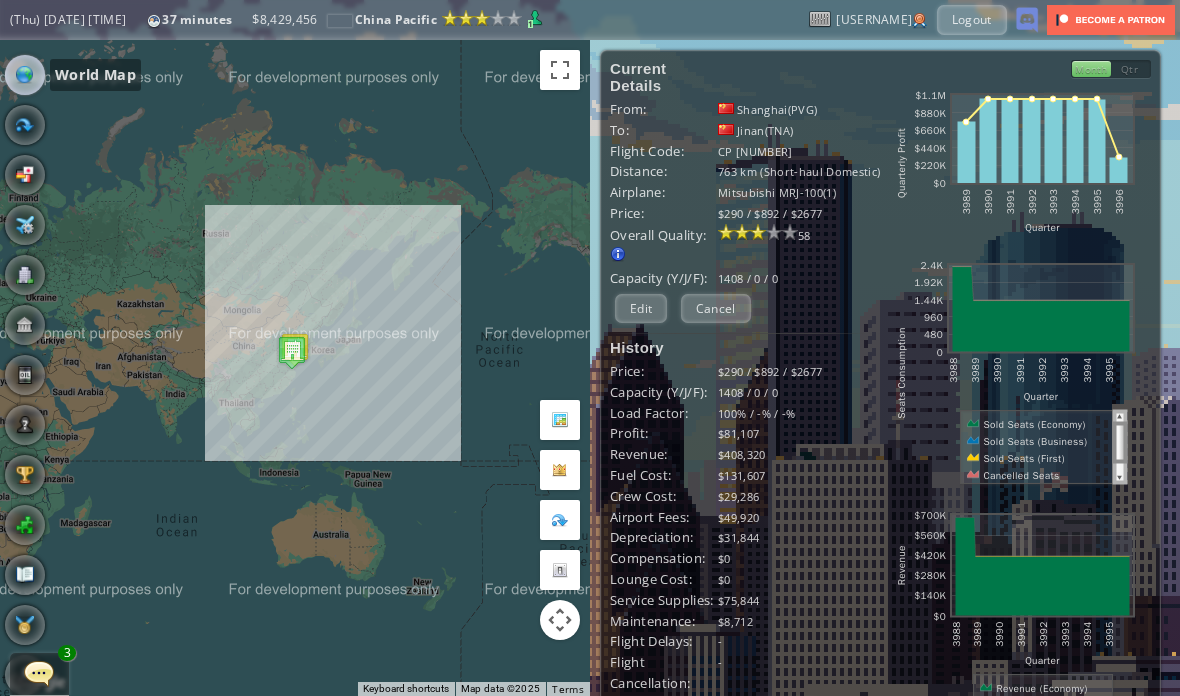 click at bounding box center [25, 275] 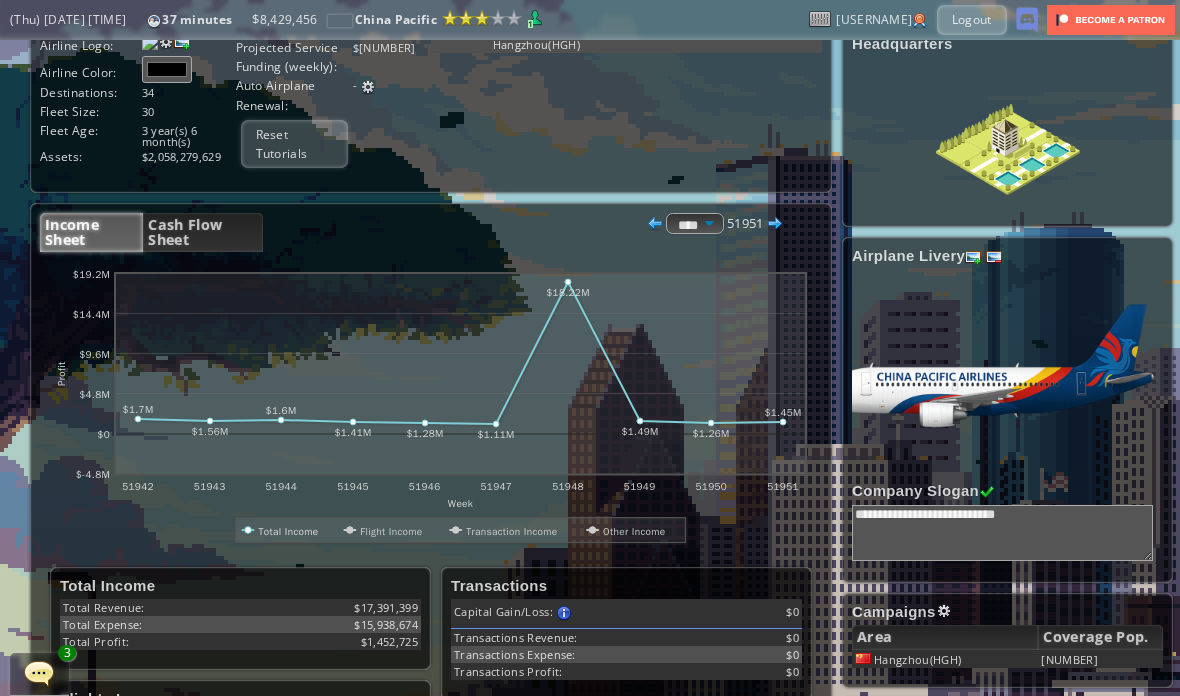 scroll, scrollTop: 140, scrollLeft: 0, axis: vertical 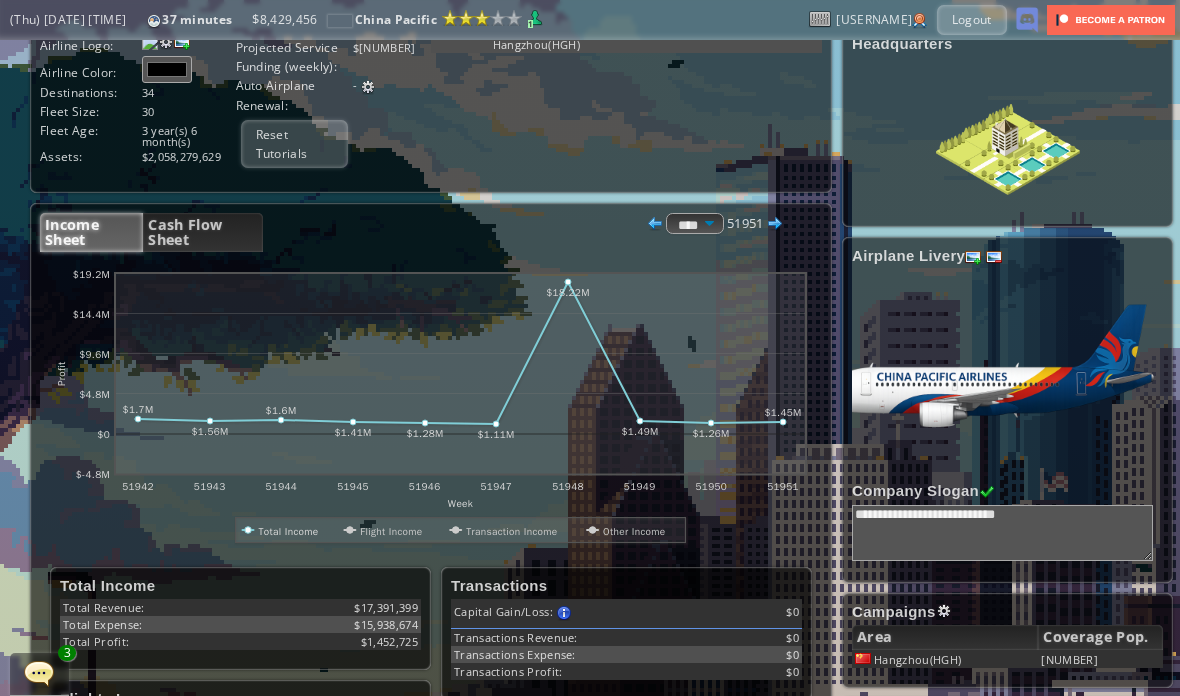 click on "Cash Flow Sheet" at bounding box center (202, 232) 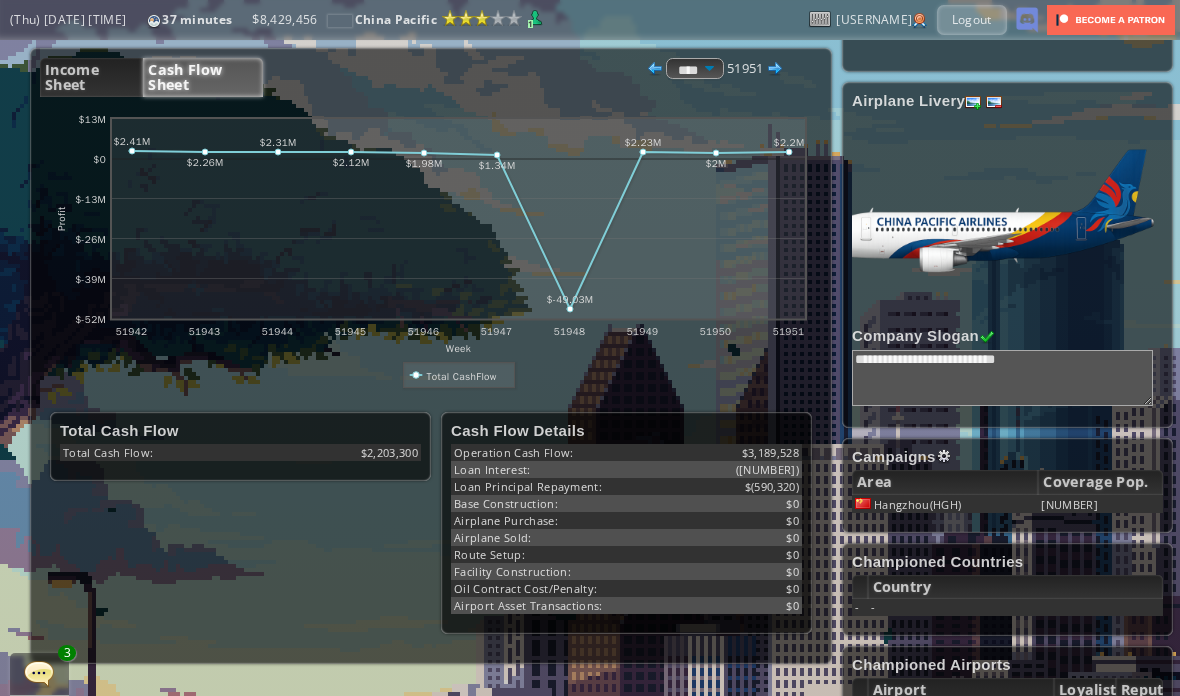 scroll, scrollTop: 293, scrollLeft: 0, axis: vertical 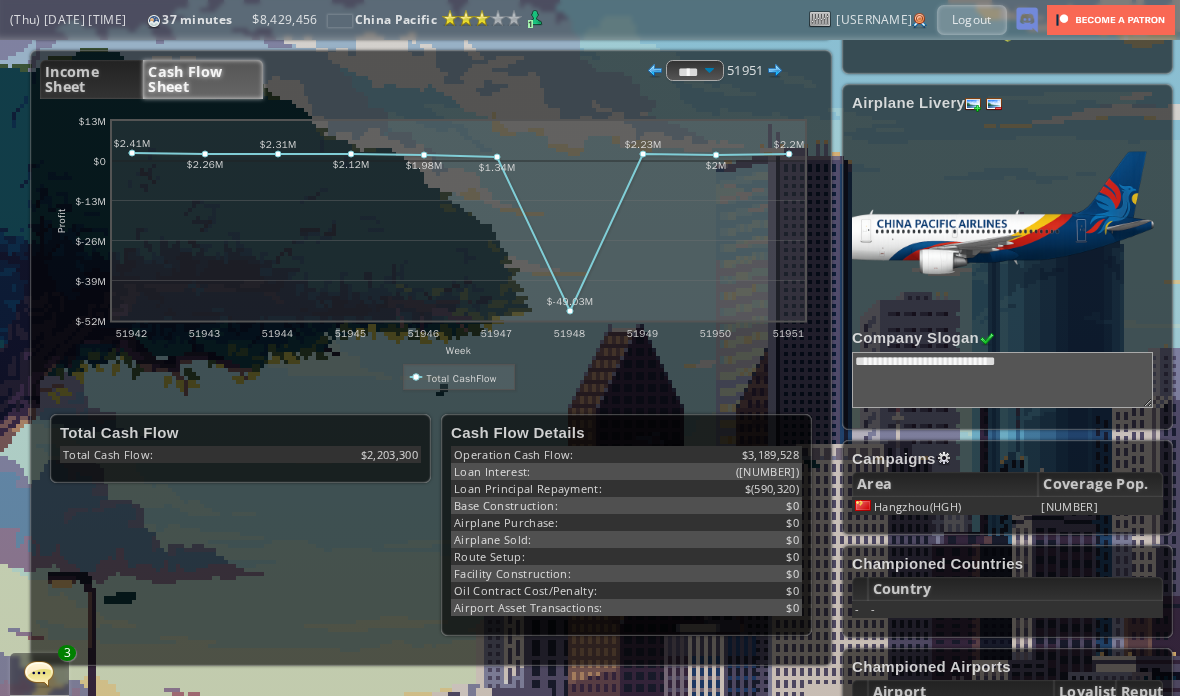 click on "Income Sheet" at bounding box center [91, 79] 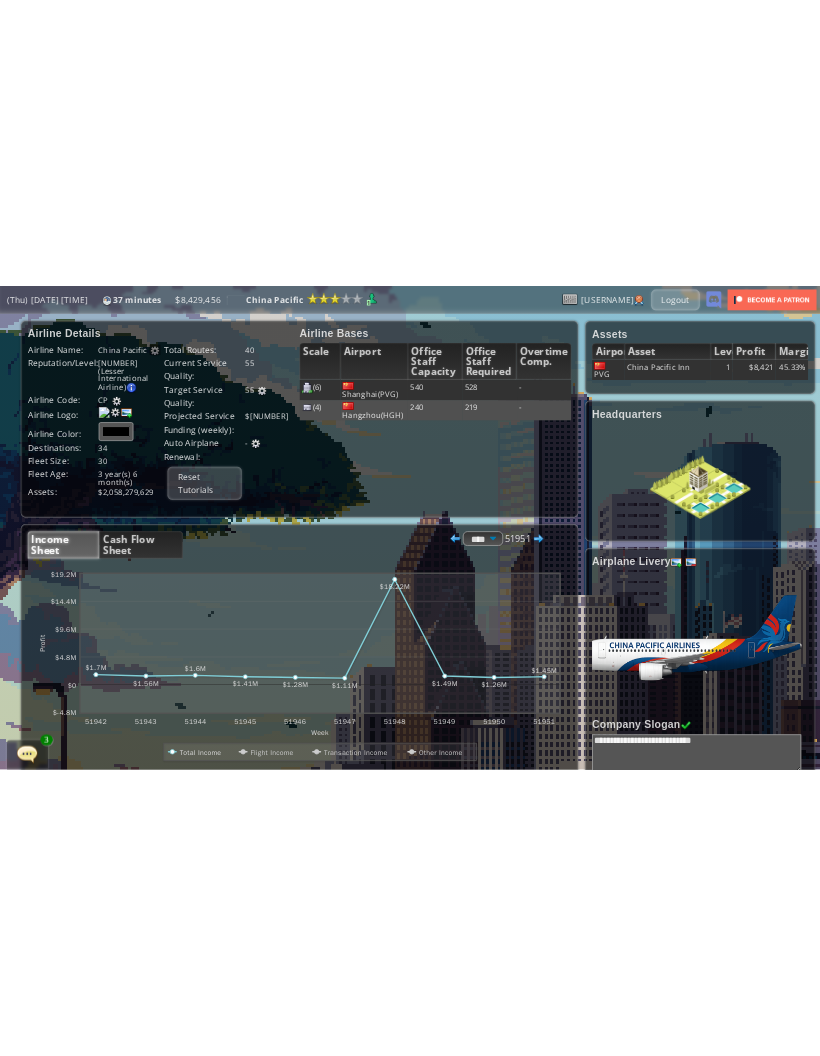 scroll, scrollTop: 0, scrollLeft: 0, axis: both 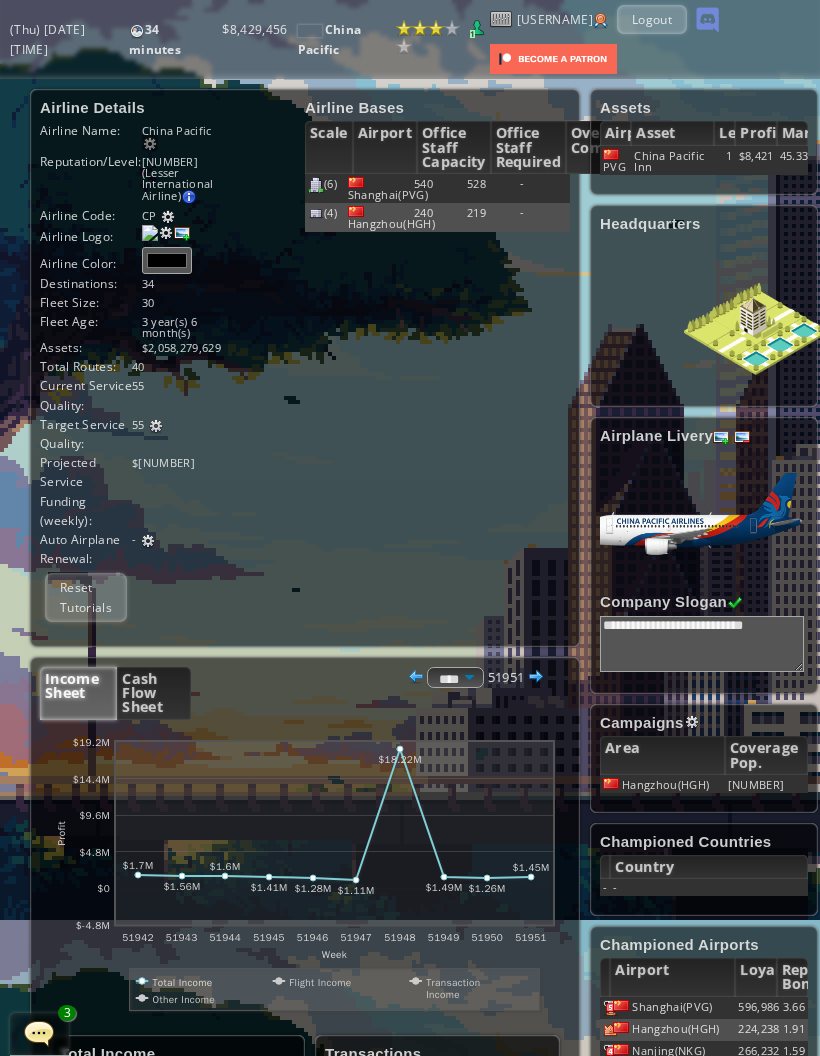 click at bounding box center (501, 19) 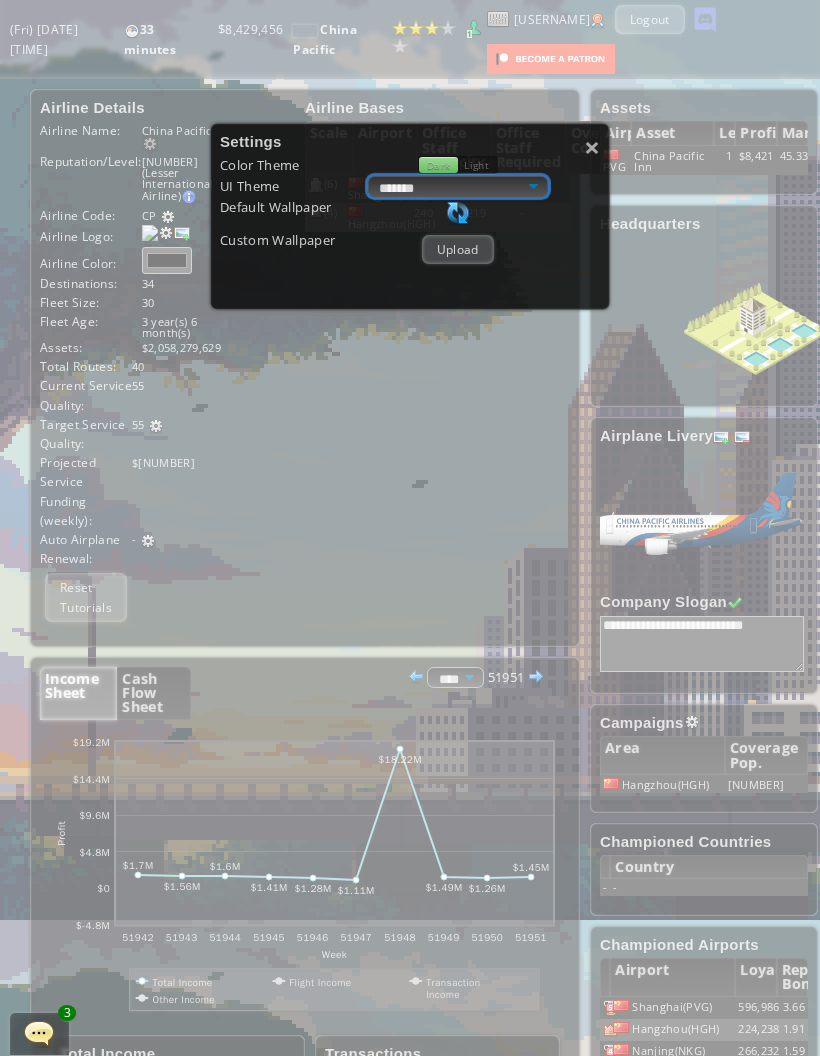 click on "**********" at bounding box center [458, 186] 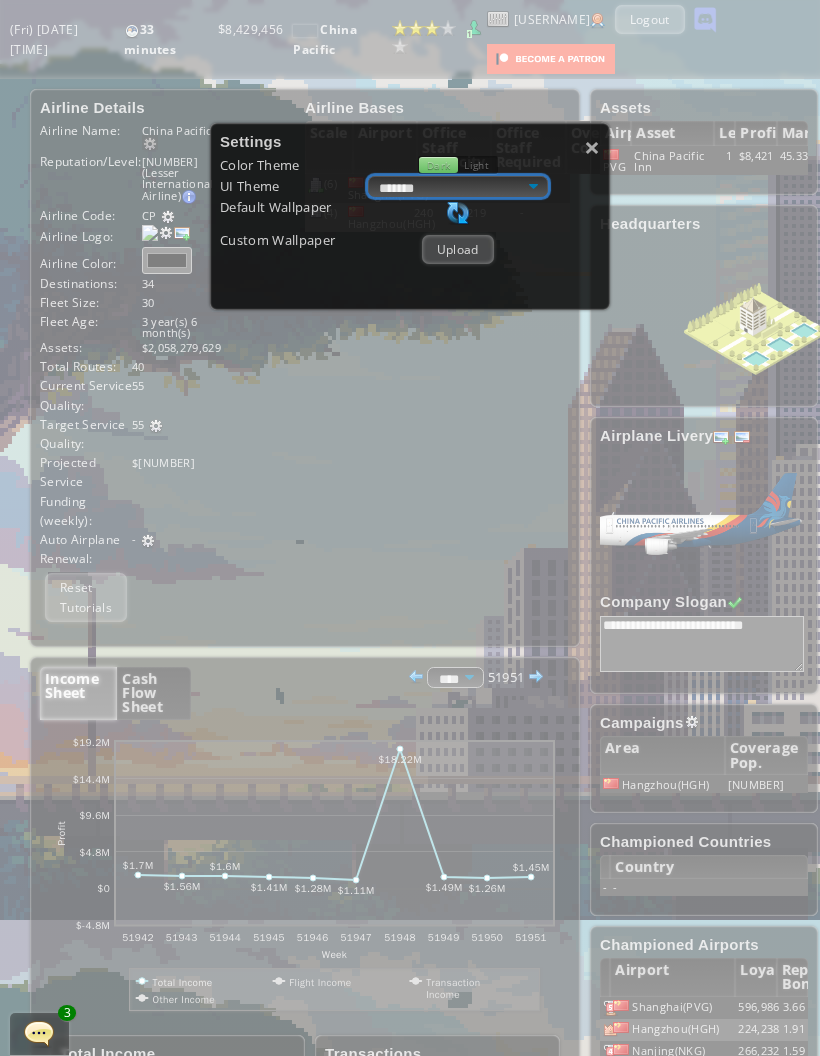 select on "******" 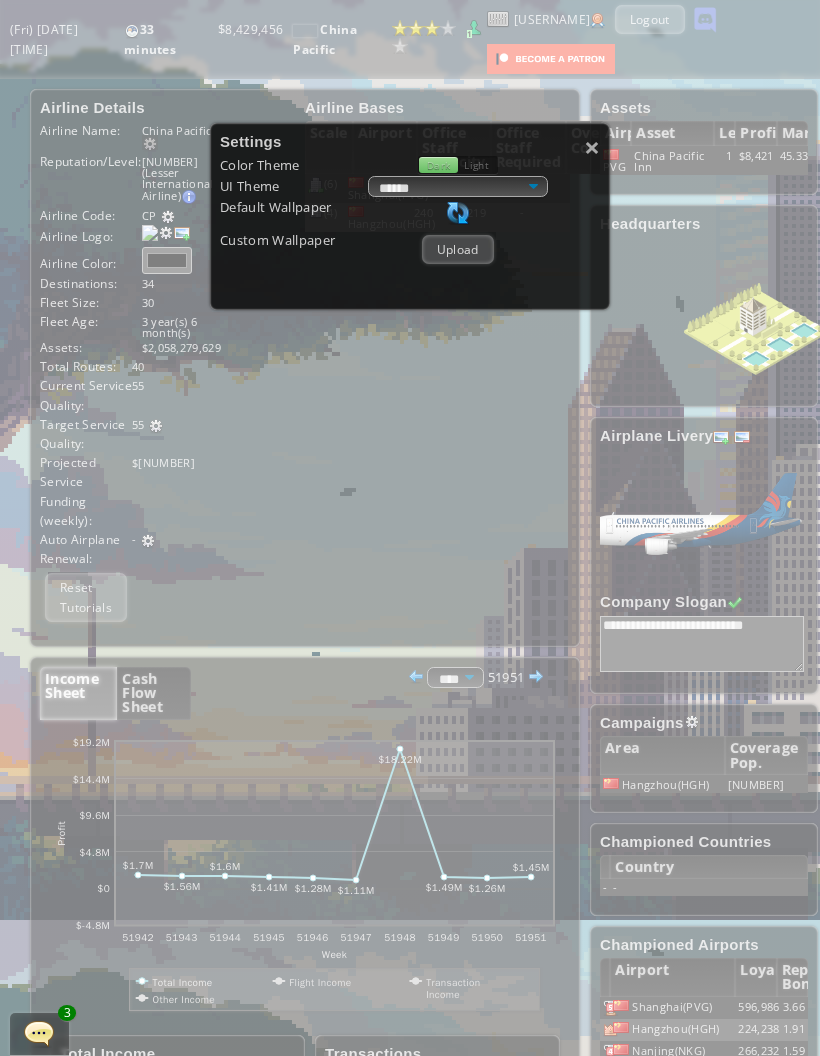 click on "×" at bounding box center (592, 147) 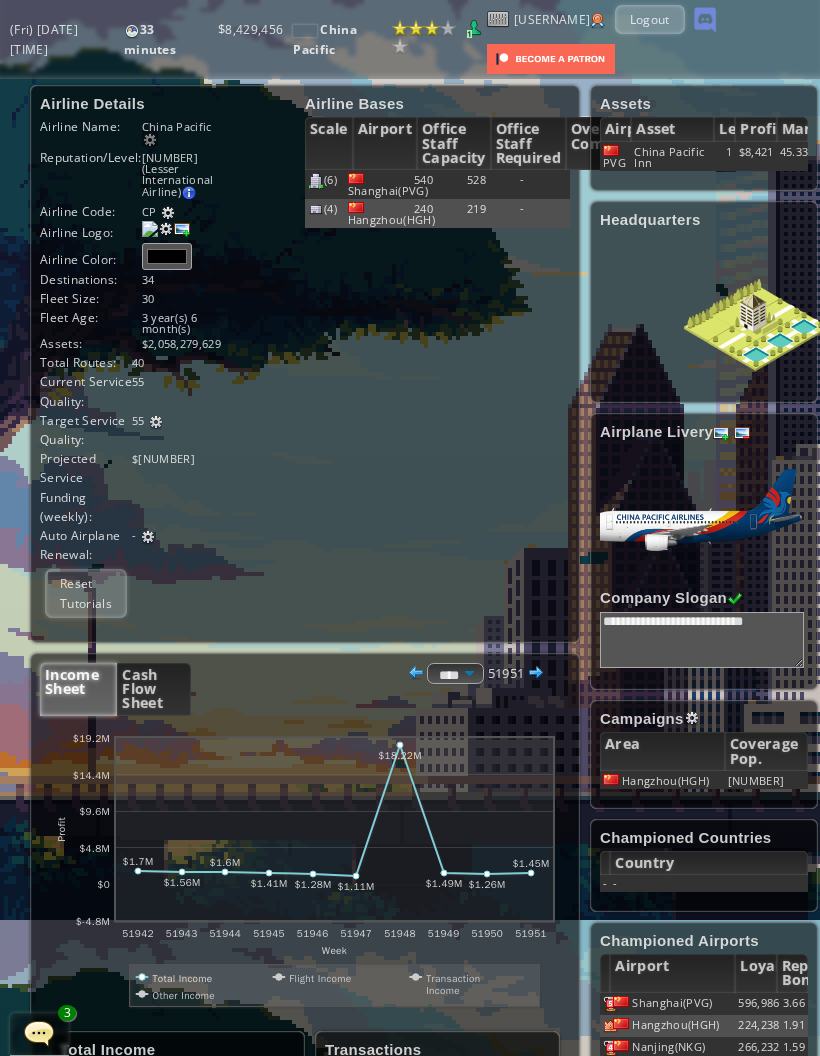 scroll, scrollTop: 4, scrollLeft: 0, axis: vertical 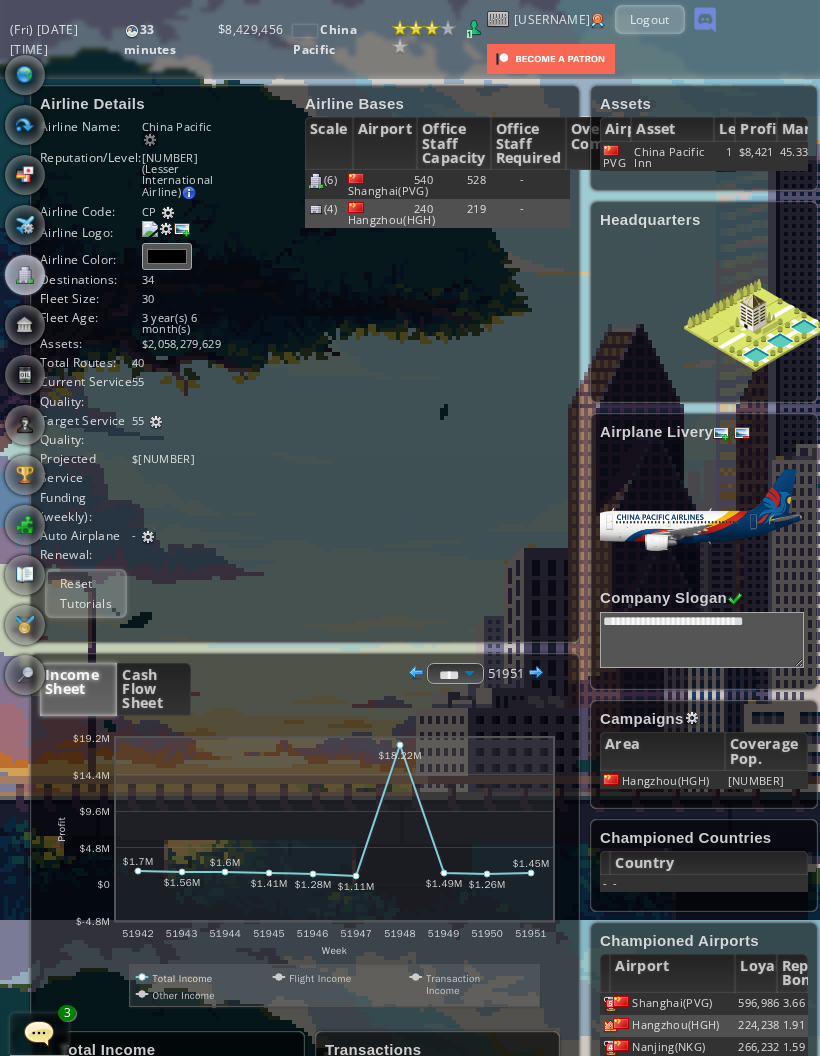 click at bounding box center [25, 125] 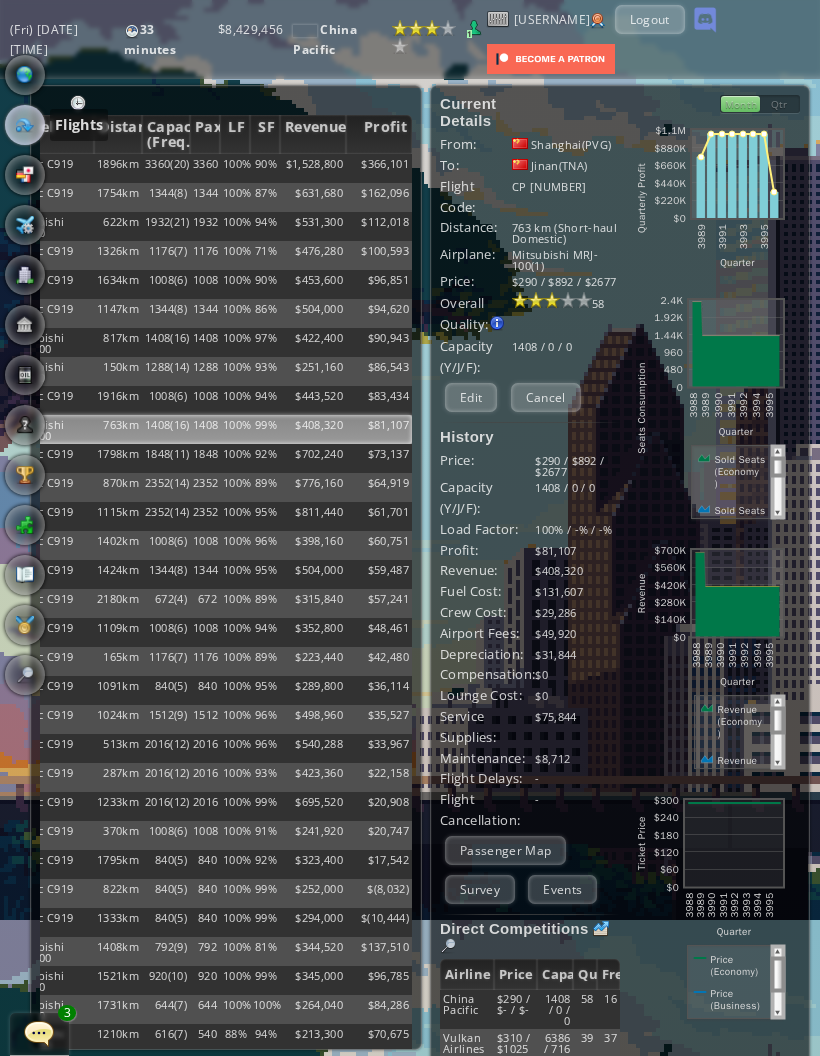 scroll, scrollTop: 0, scrollLeft: 228, axis: horizontal 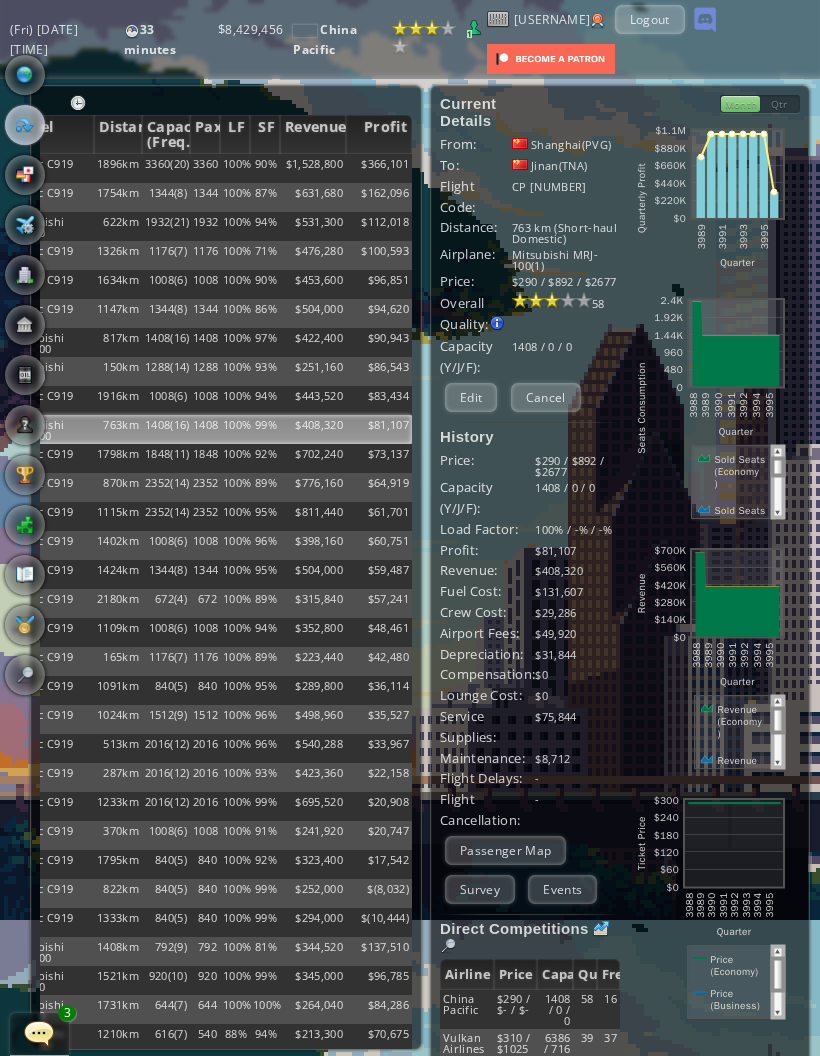 click on "Profit" at bounding box center [379, 134] 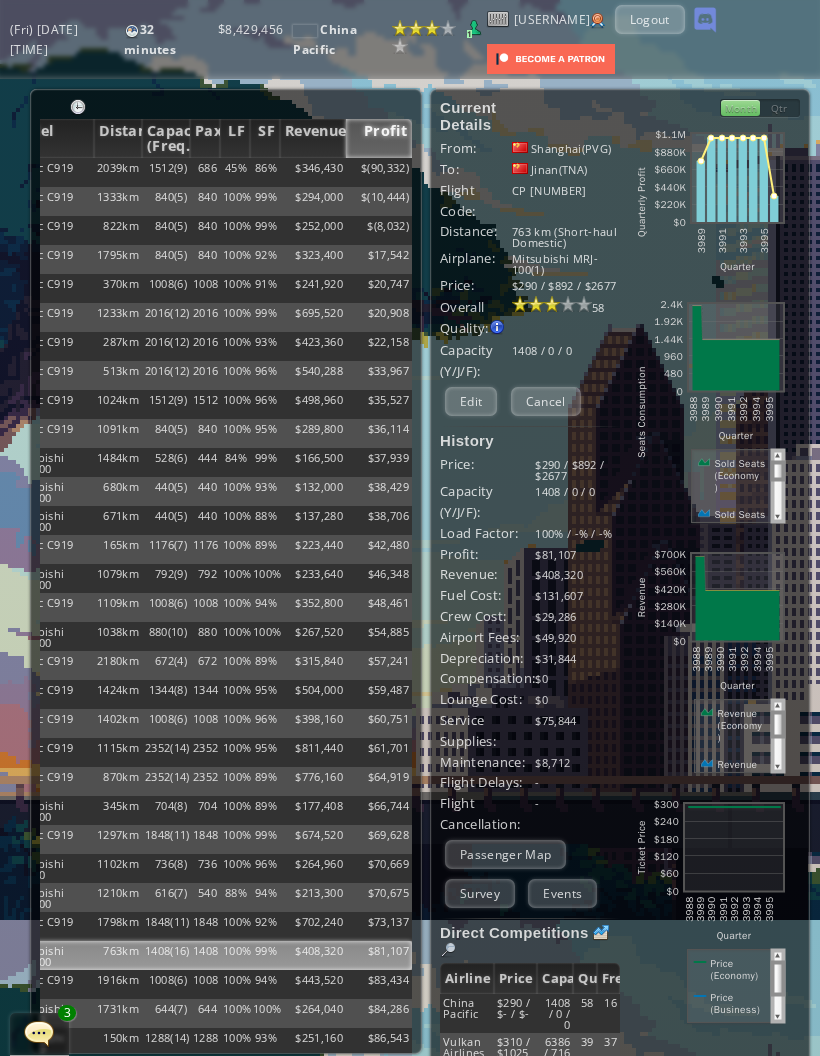 scroll, scrollTop: 0, scrollLeft: 0, axis: both 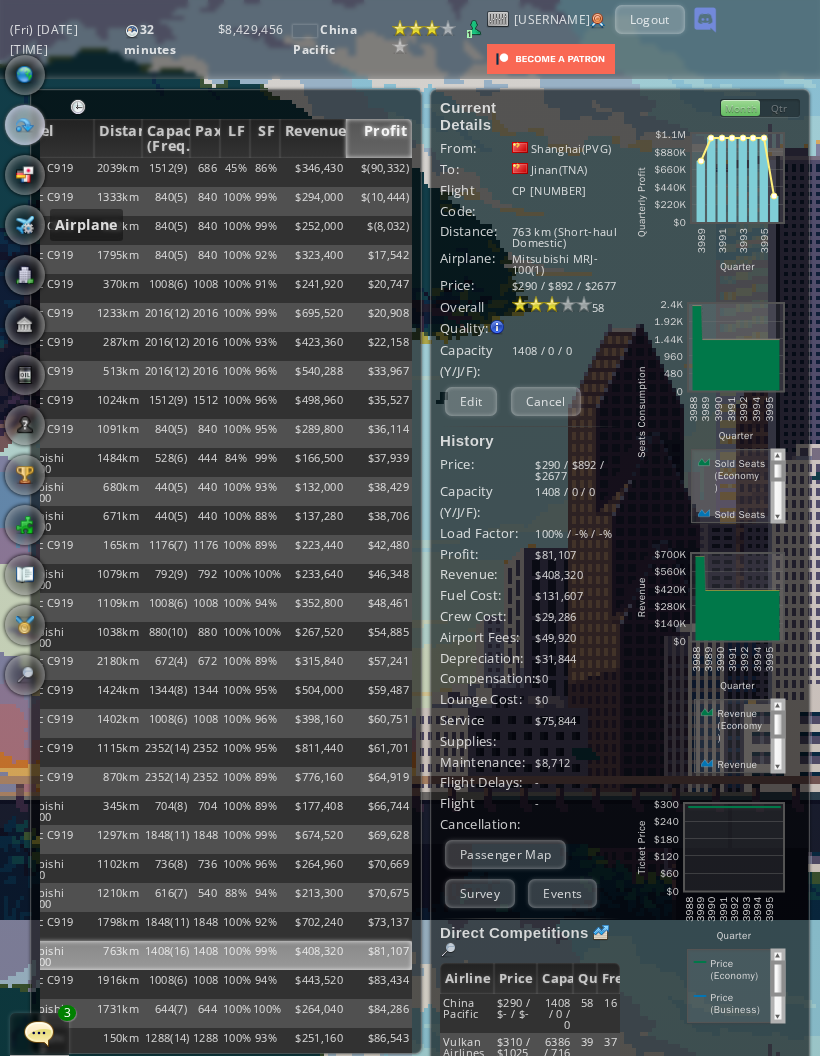 click at bounding box center (25, 225) 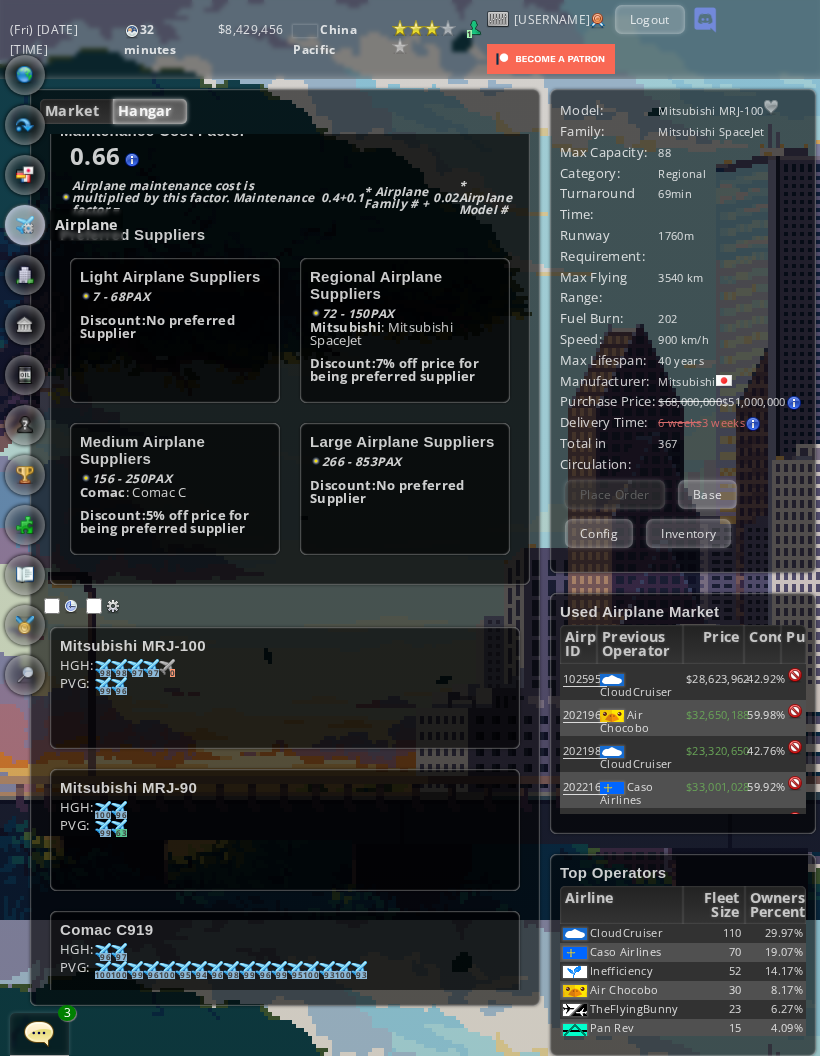 scroll, scrollTop: 31, scrollLeft: 0, axis: vertical 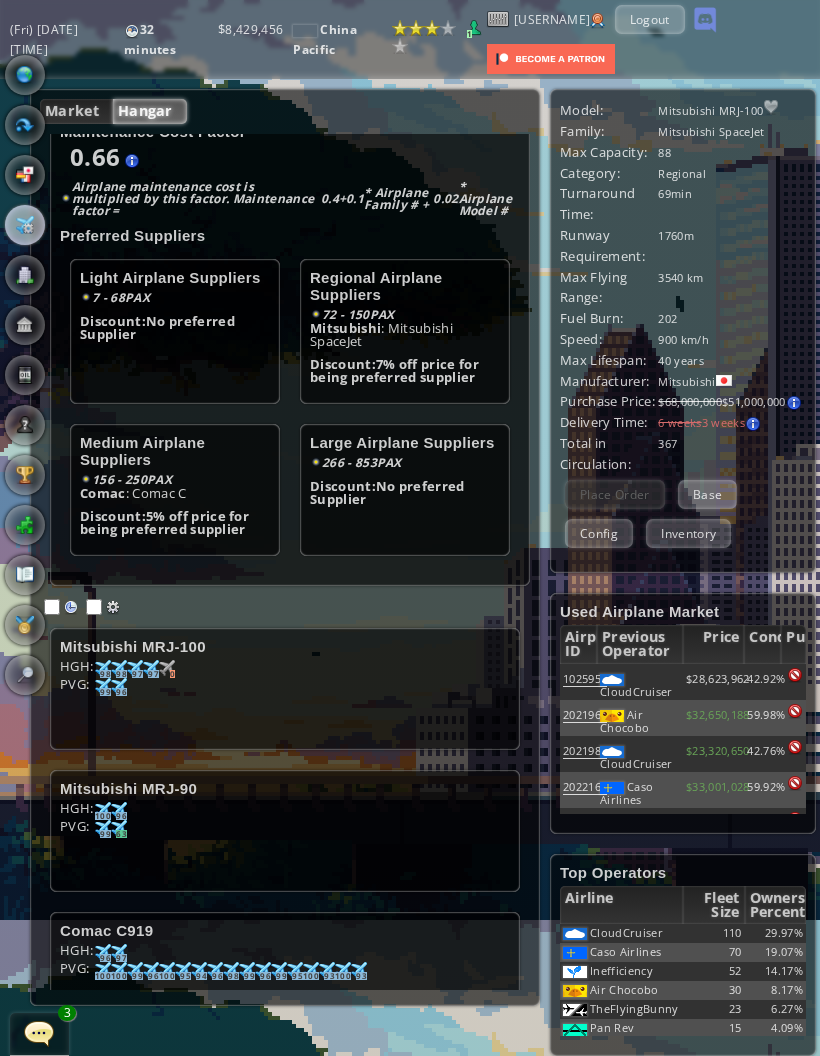 click on "HGH: [NUMBER] [NUMBER] [NUMBER] [NUMBER]" at bounding box center [285, 669] 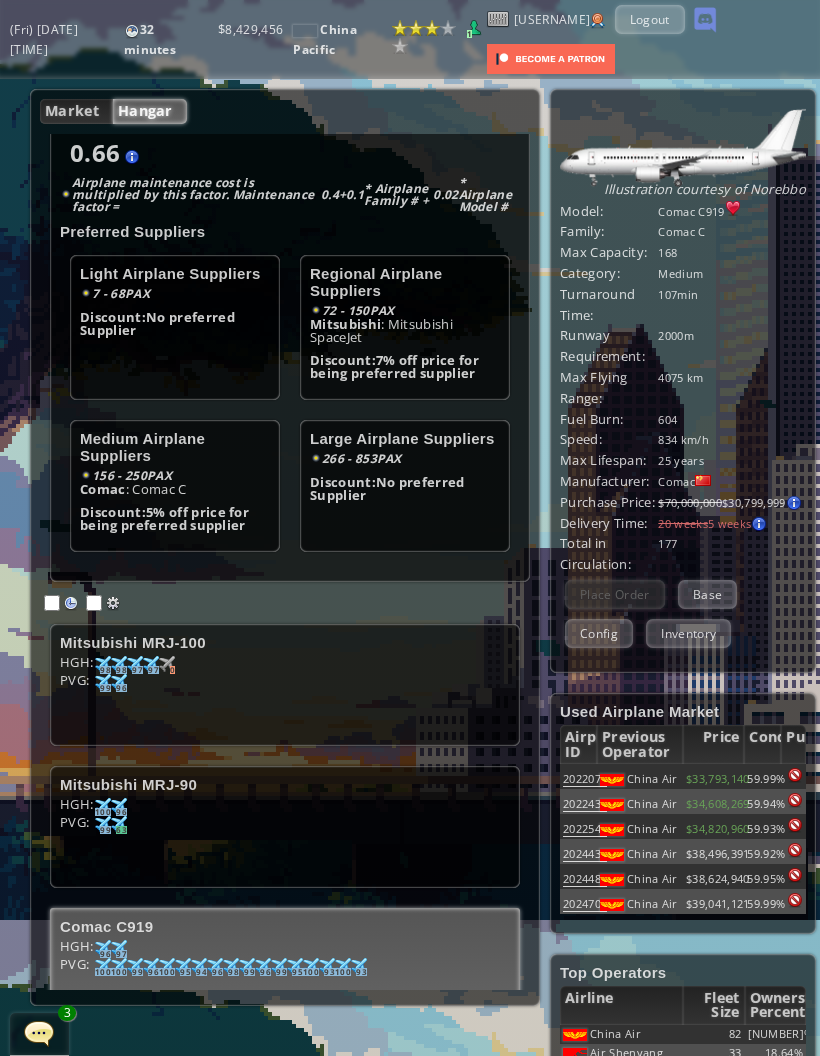 scroll, scrollTop: 31, scrollLeft: 0, axis: vertical 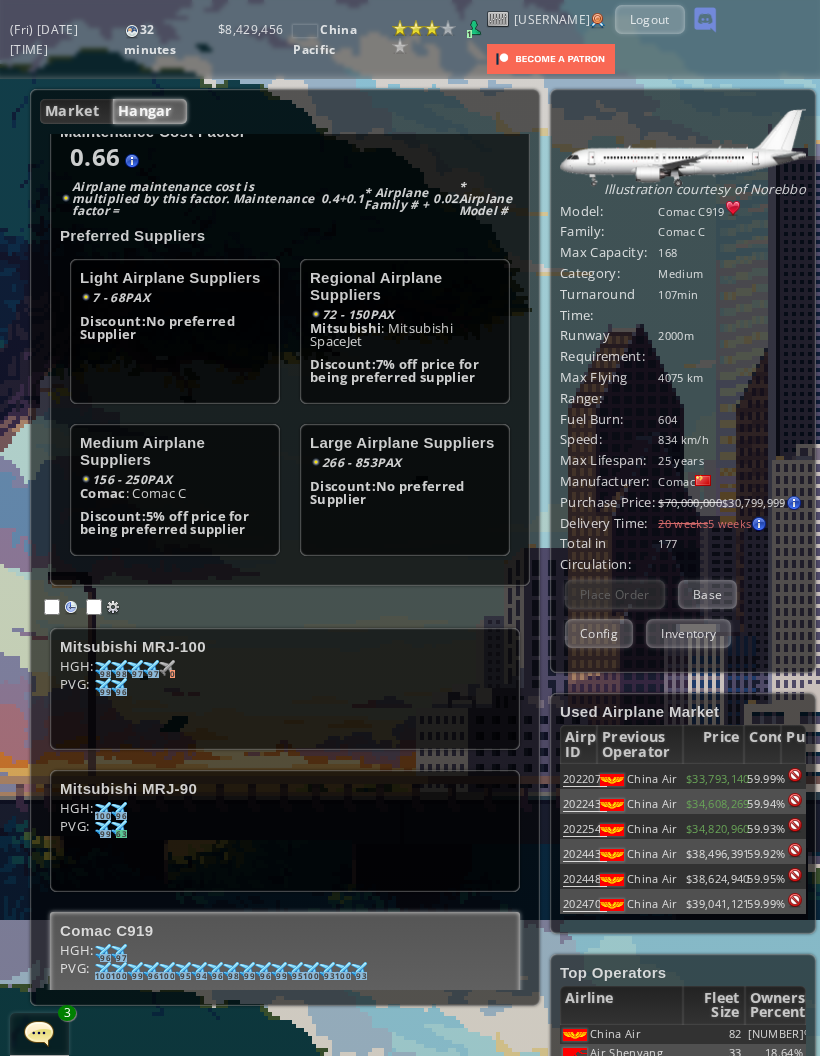 click on "HGH: [NUMBER] [NUMBER] [NUMBER] [NUMBER] PVG: [NUMBER] [NUMBER] [NUMBER] [NUMBER] [NUMBER] [NUMBER] [NUMBER] [NUMBER] [NUMBER] [NUMBER] [NUMBER] [NUMBER] [NUMBER] [NUMBER] [NUMBER] [NUMBER] [NUMBER] [NUMBER] [NUMBER] [NUMBER]" at bounding box center [285, 695] 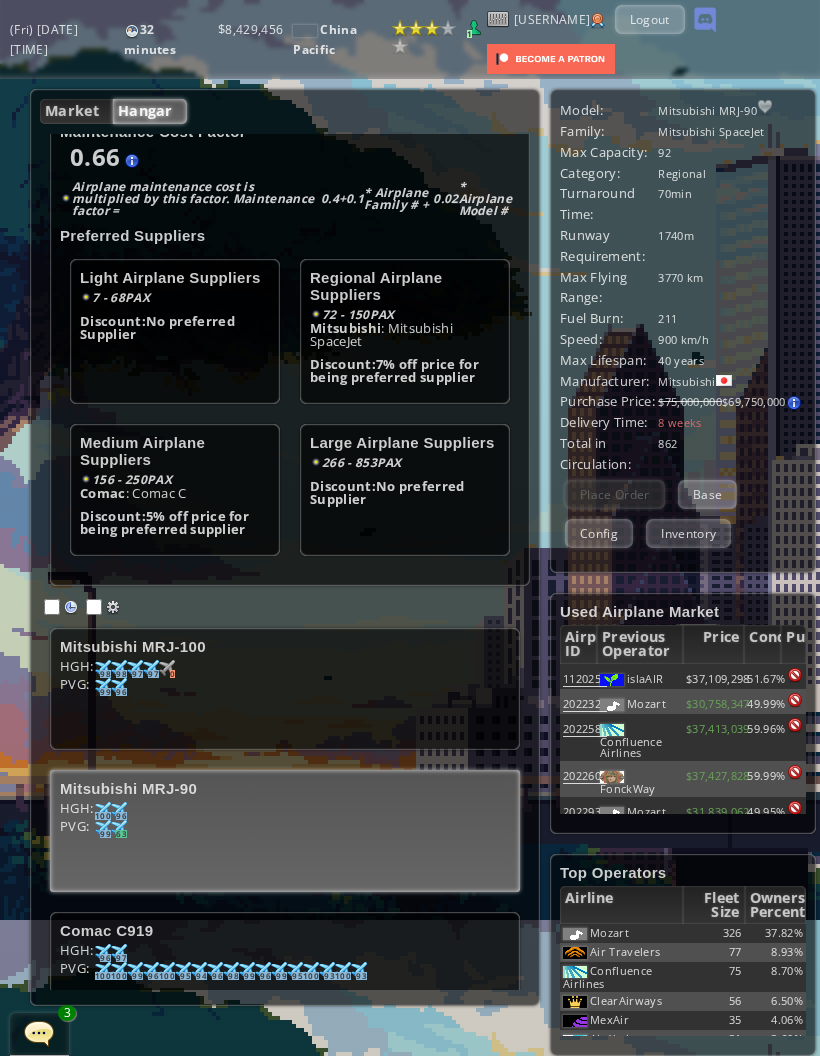 click on "HGH: [NUMBER] [NUMBER] [NUMBER] [NUMBER] [NUMBER] [NUMBER] [NUMBER] [NUMBER] [NUMBER] [NUMBER] PVG: [NUMBER] [NUMBER] [NUMBER] [NUMBER]" at bounding box center (285, 695) 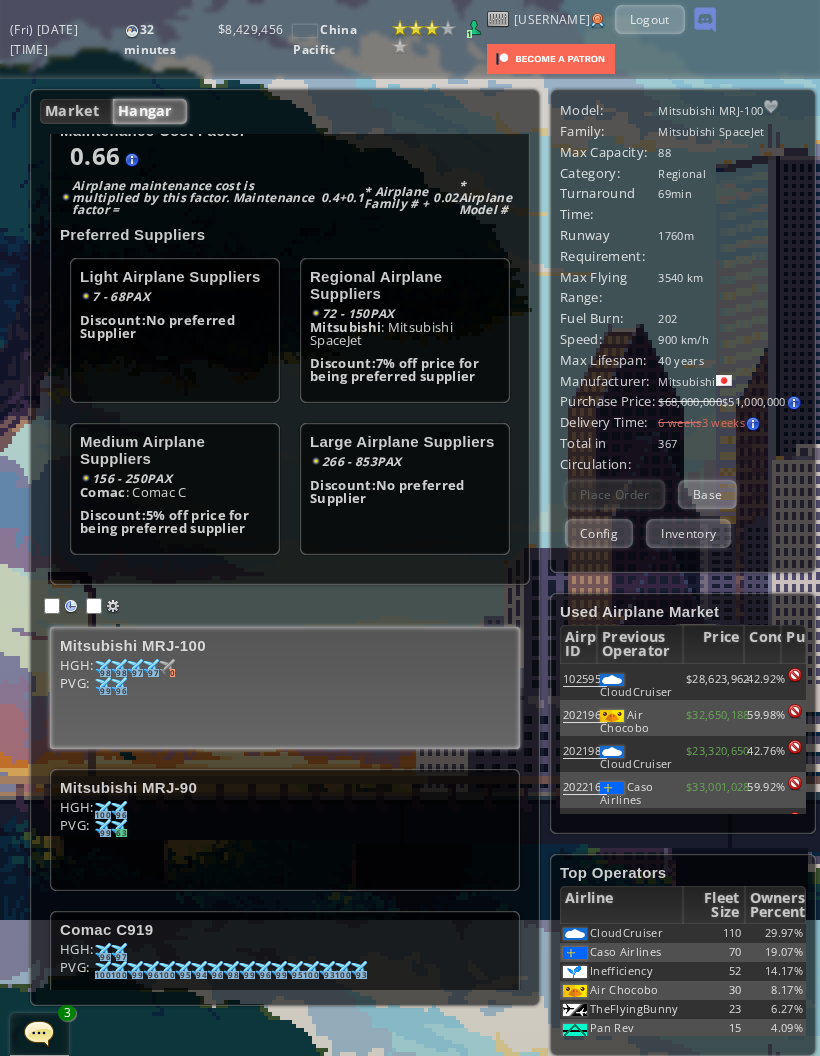 scroll, scrollTop: 31, scrollLeft: 0, axis: vertical 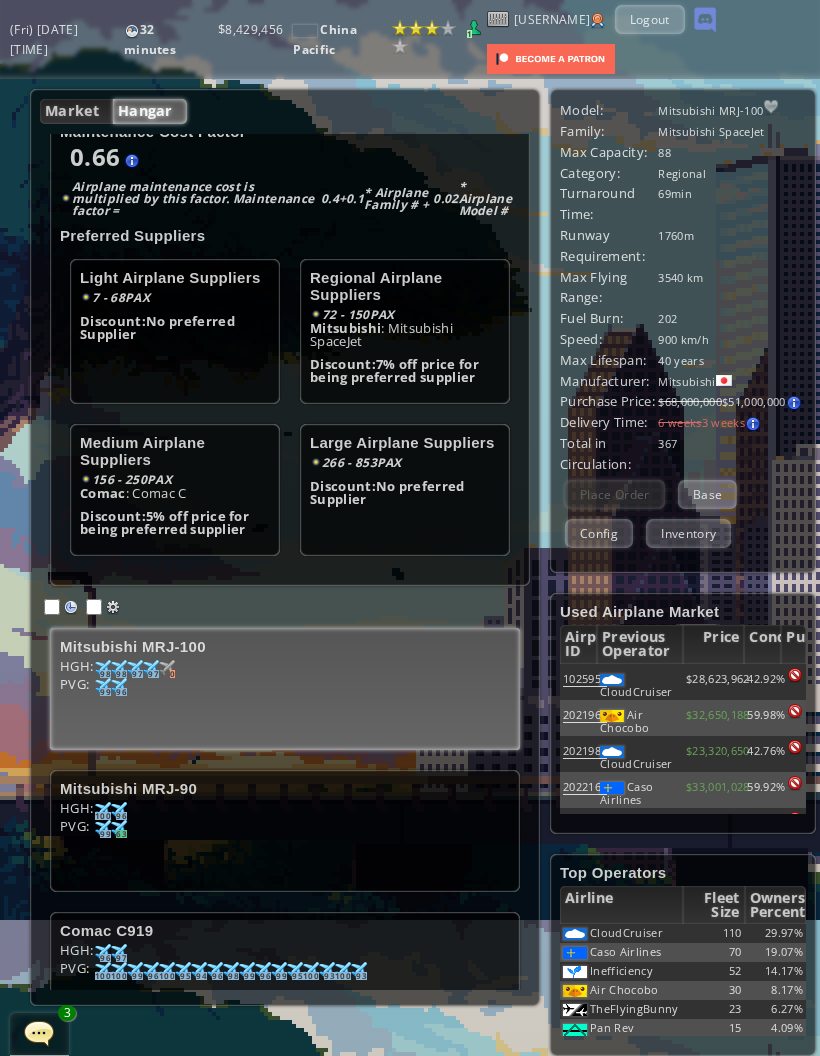 click on "Comac C919" at bounding box center (285, 646) 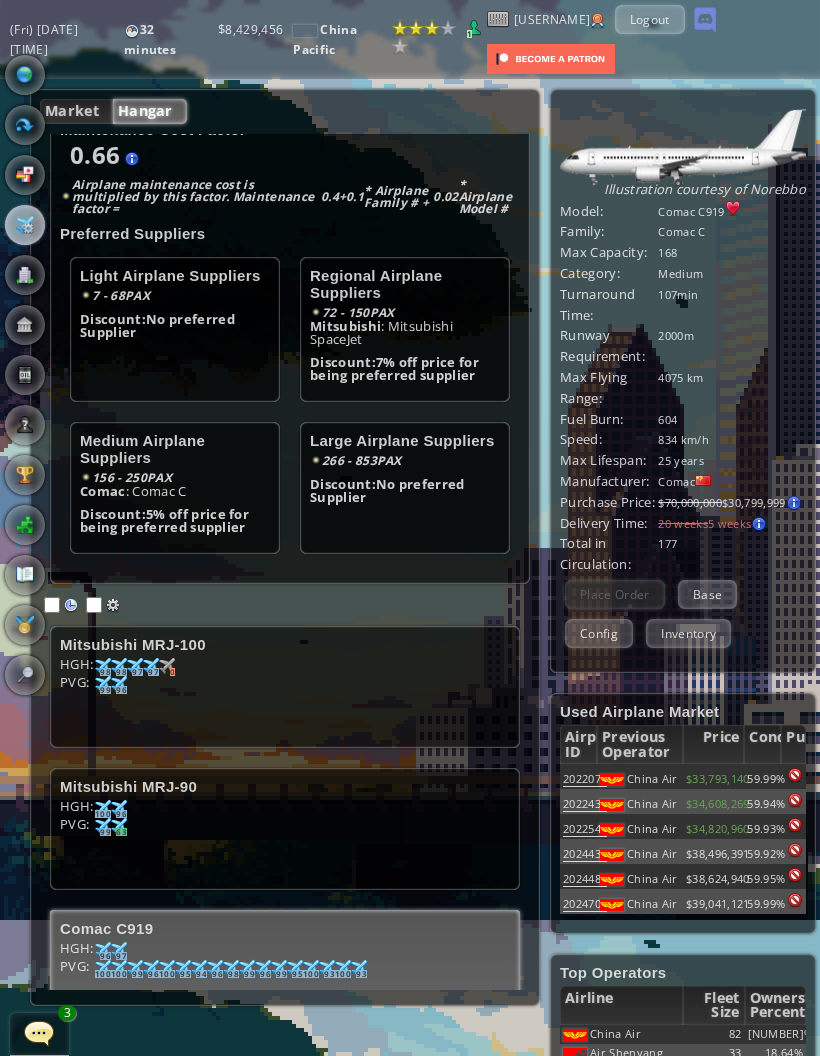 scroll, scrollTop: 31, scrollLeft: 0, axis: vertical 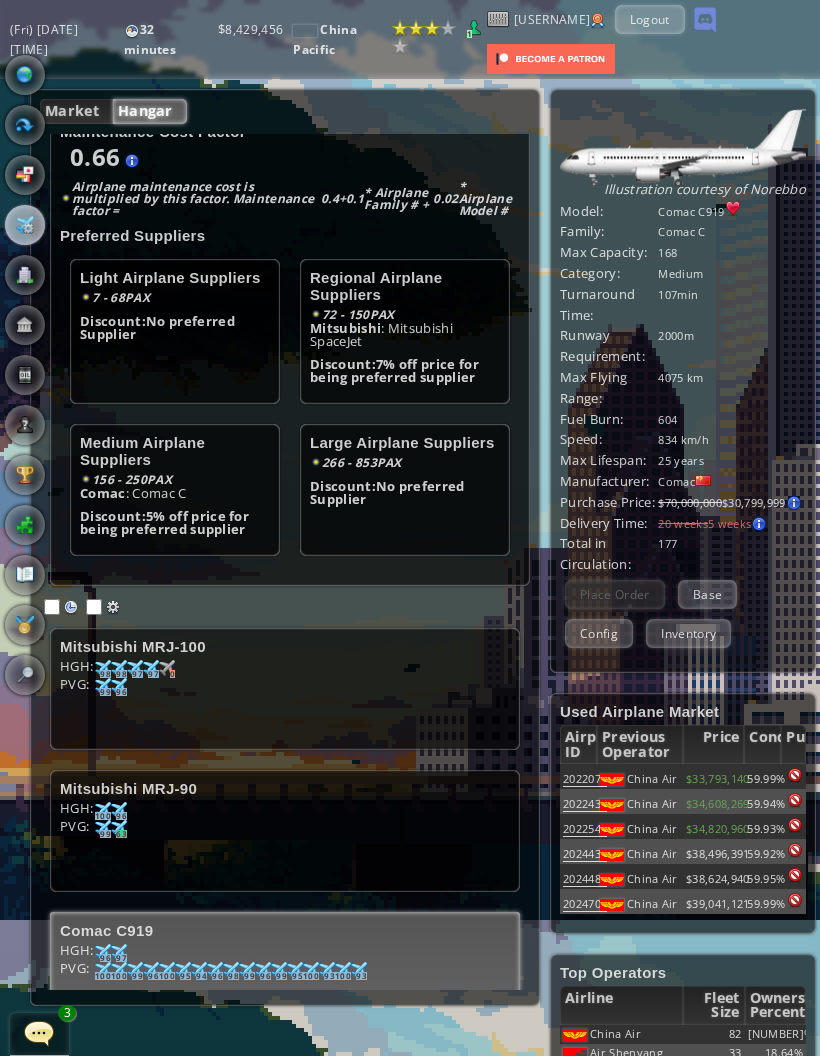 click on "Comac C919 HGH: [NUMBER] [NUMBER] [NUMBER] [NUMBER] PVG: [NUMBER] [NUMBER] [NUMBER] [NUMBER] [NUMBER] [NUMBER] [NUMBER] [NUMBER] [NUMBER] [NUMBER] [NUMBER] [NUMBER] [NUMBER] [NUMBER] [NUMBER] [NUMBER] [NUMBER] [NUMBER] [NUMBER] [NUMBER]" at bounding box center [285, 973] 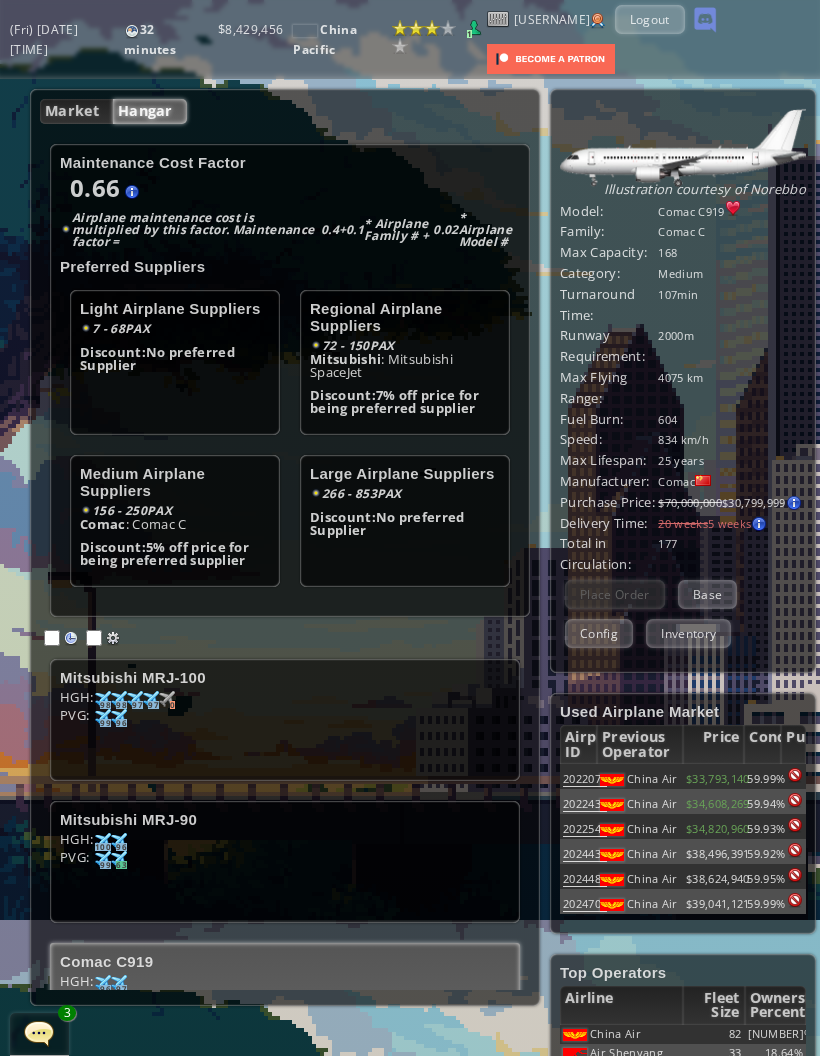 scroll, scrollTop: 0, scrollLeft: 0, axis: both 